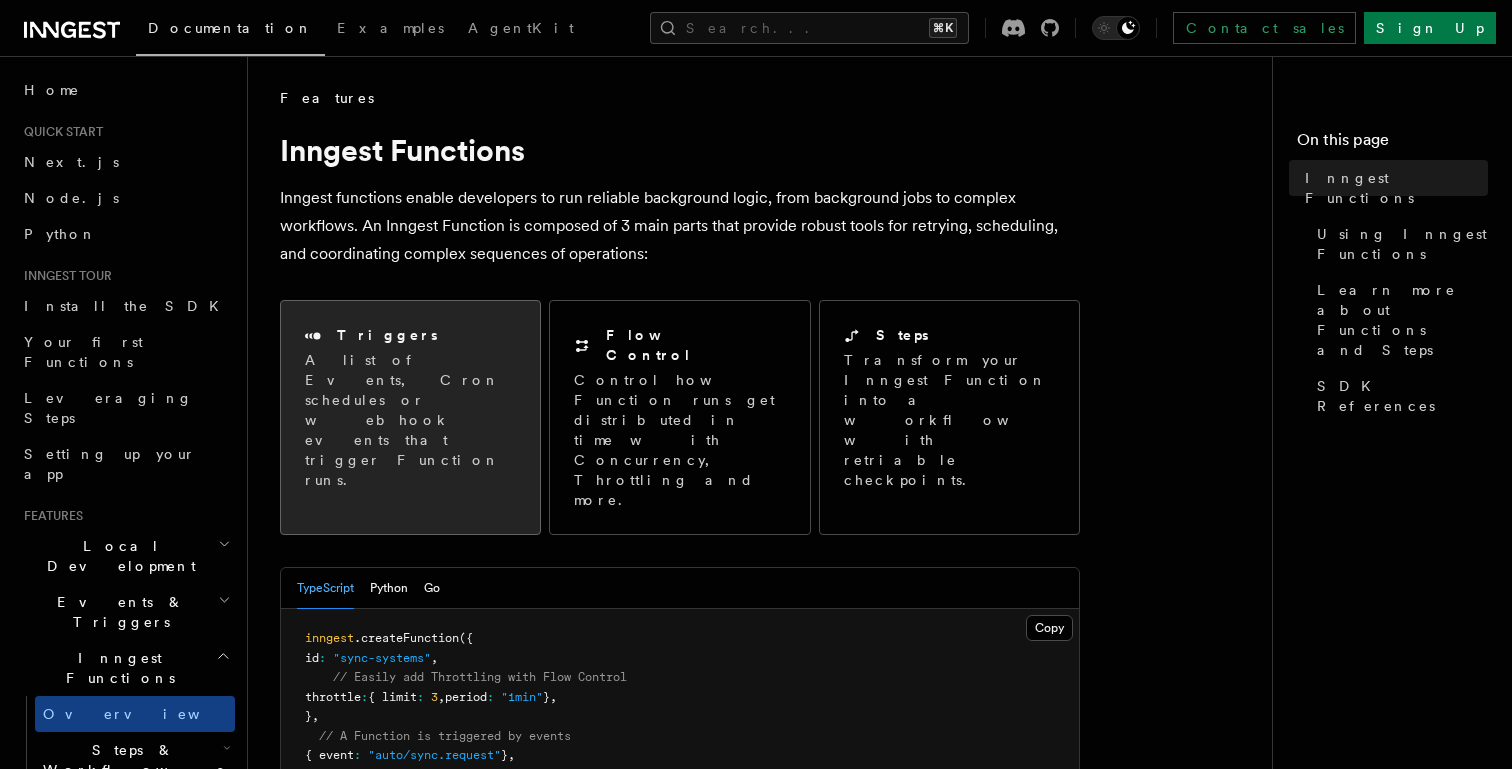 scroll, scrollTop: 61, scrollLeft: 0, axis: vertical 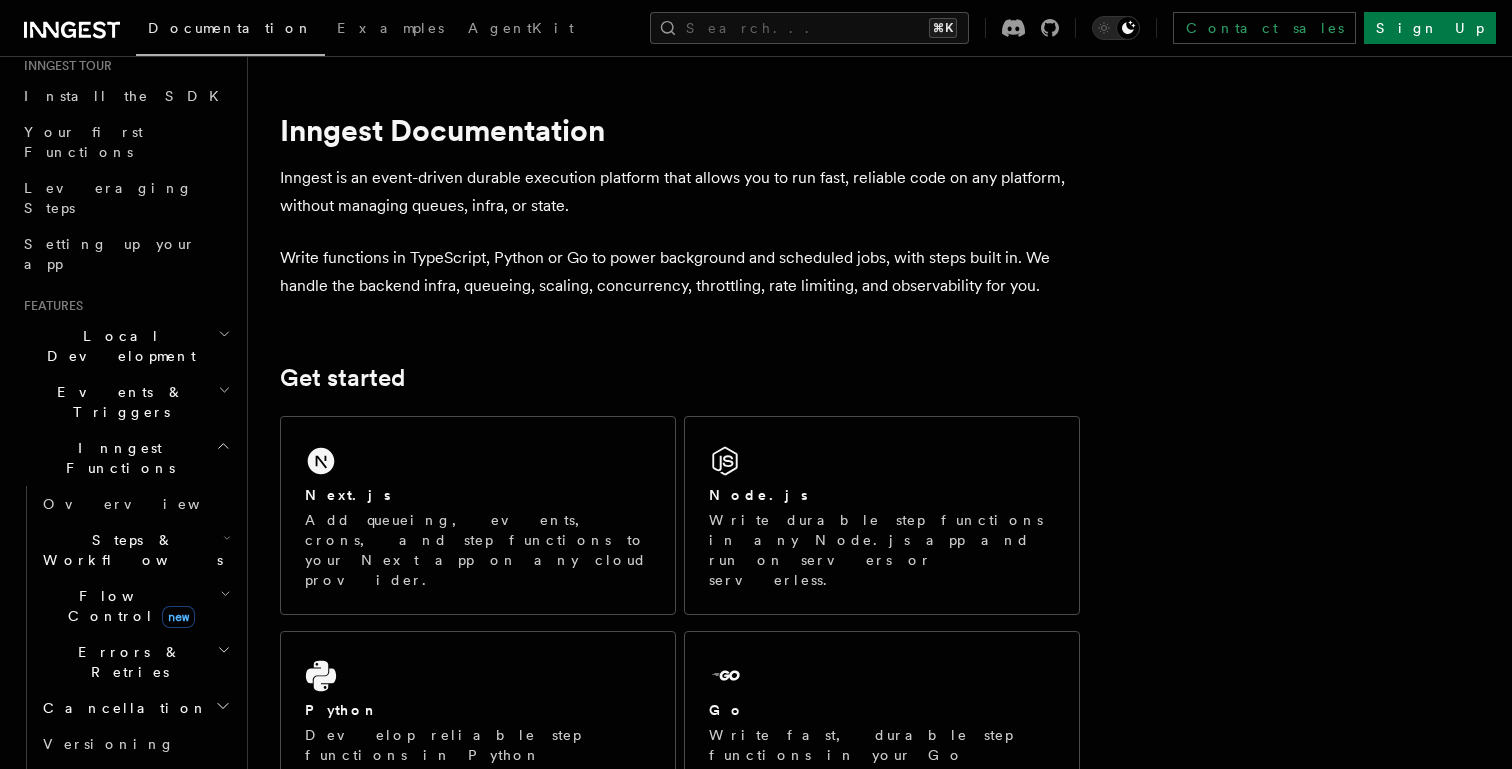 click on "Events & Triggers" at bounding box center (117, 402) 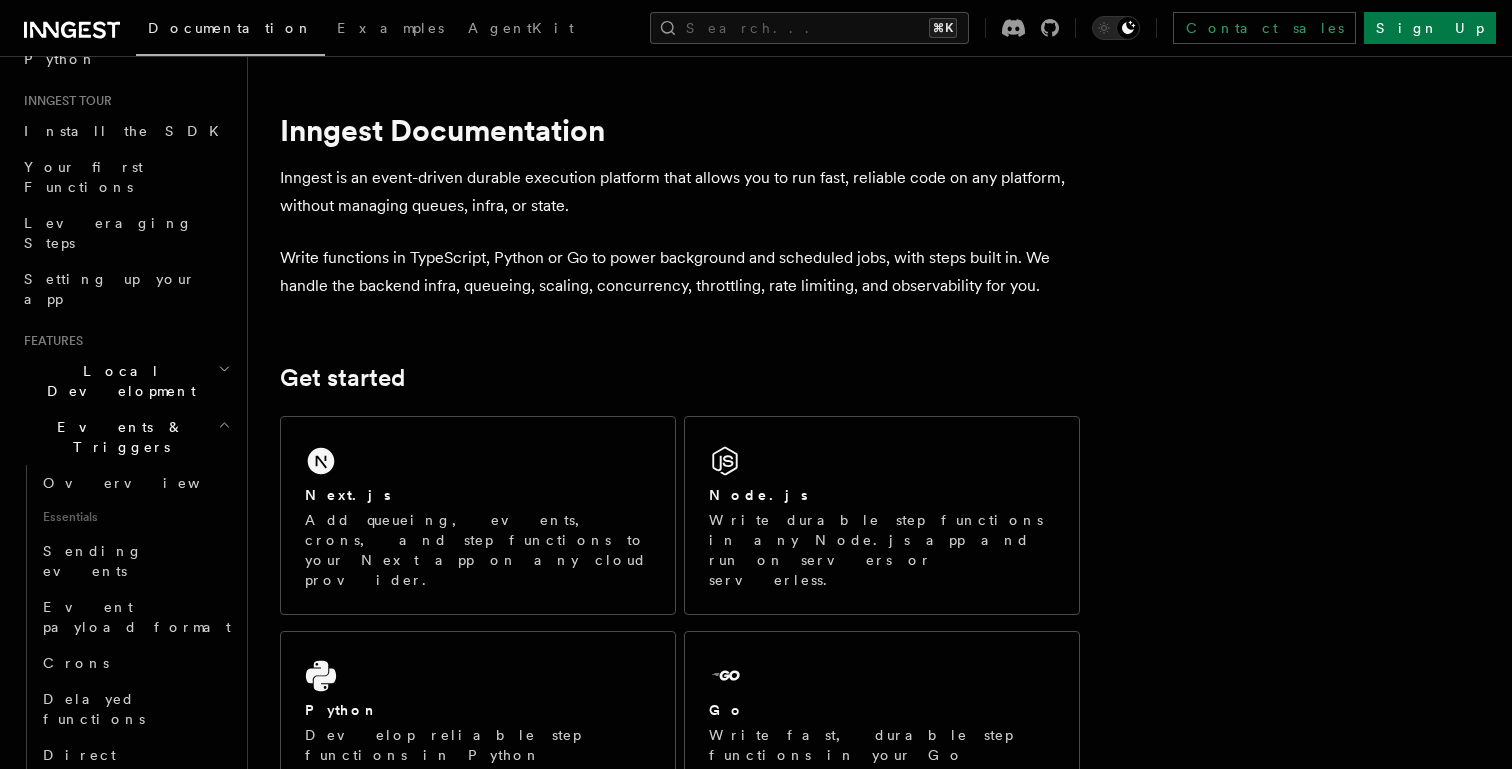 scroll, scrollTop: 203, scrollLeft: 0, axis: vertical 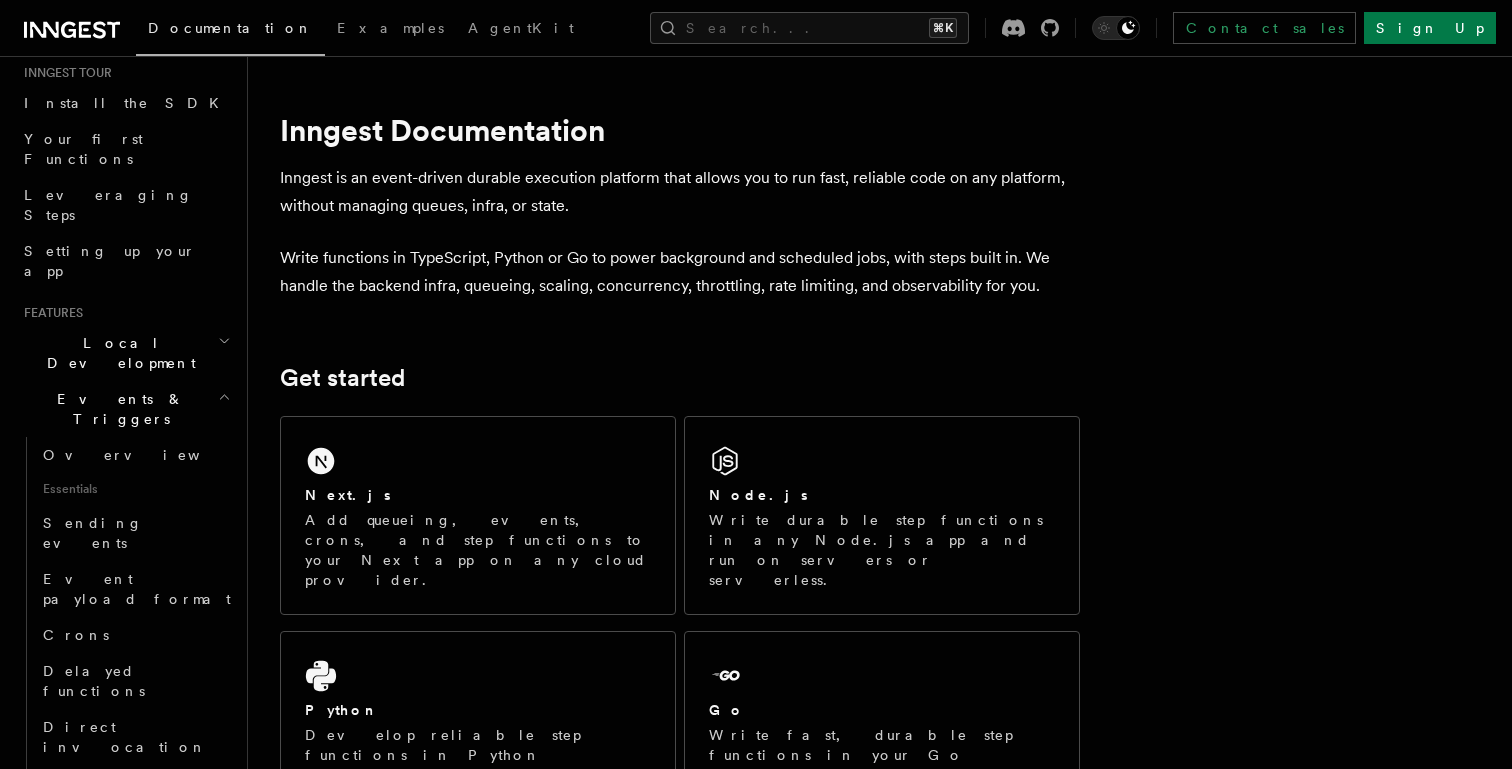 click on "Local Development" at bounding box center [125, 353] 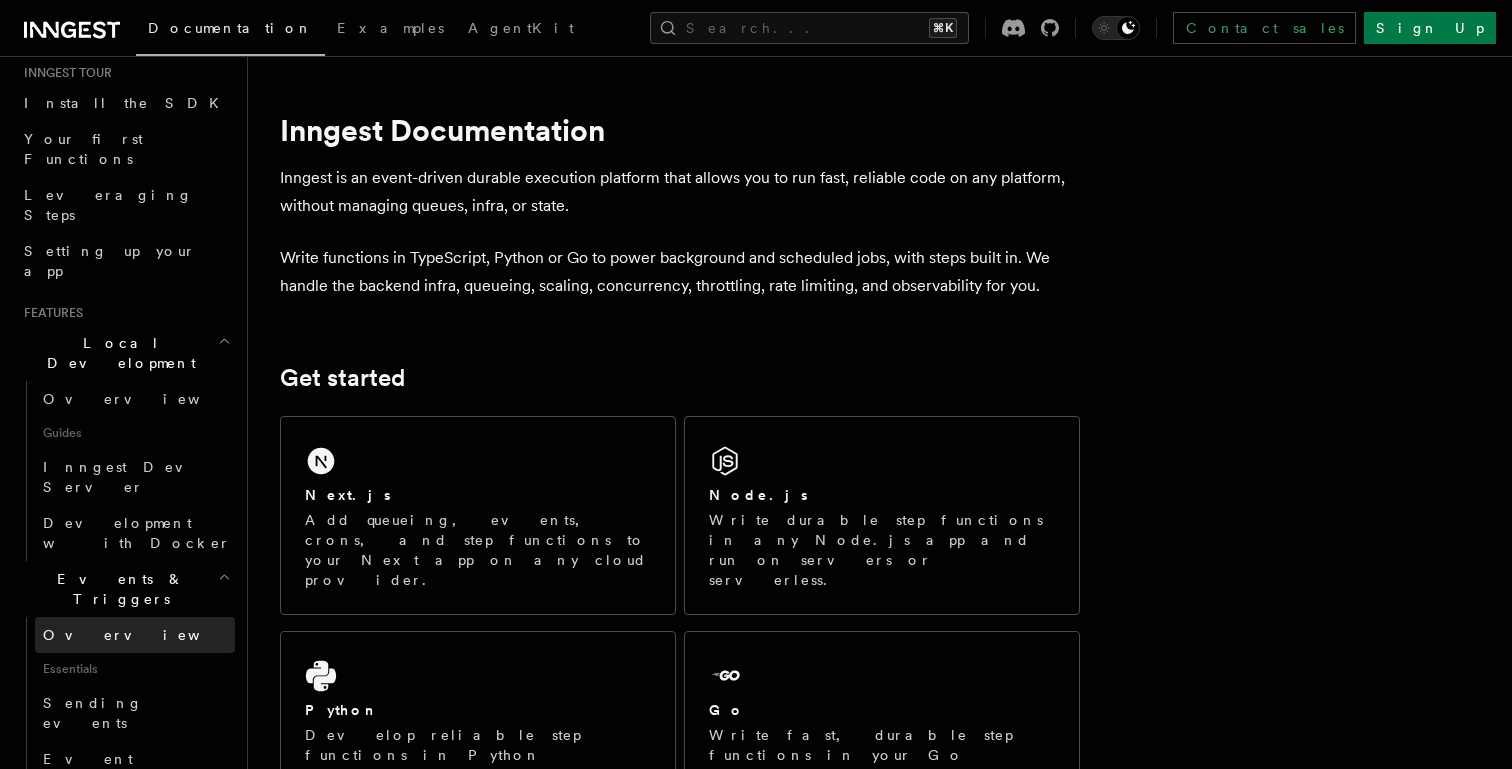 click on "Overview" at bounding box center [135, 635] 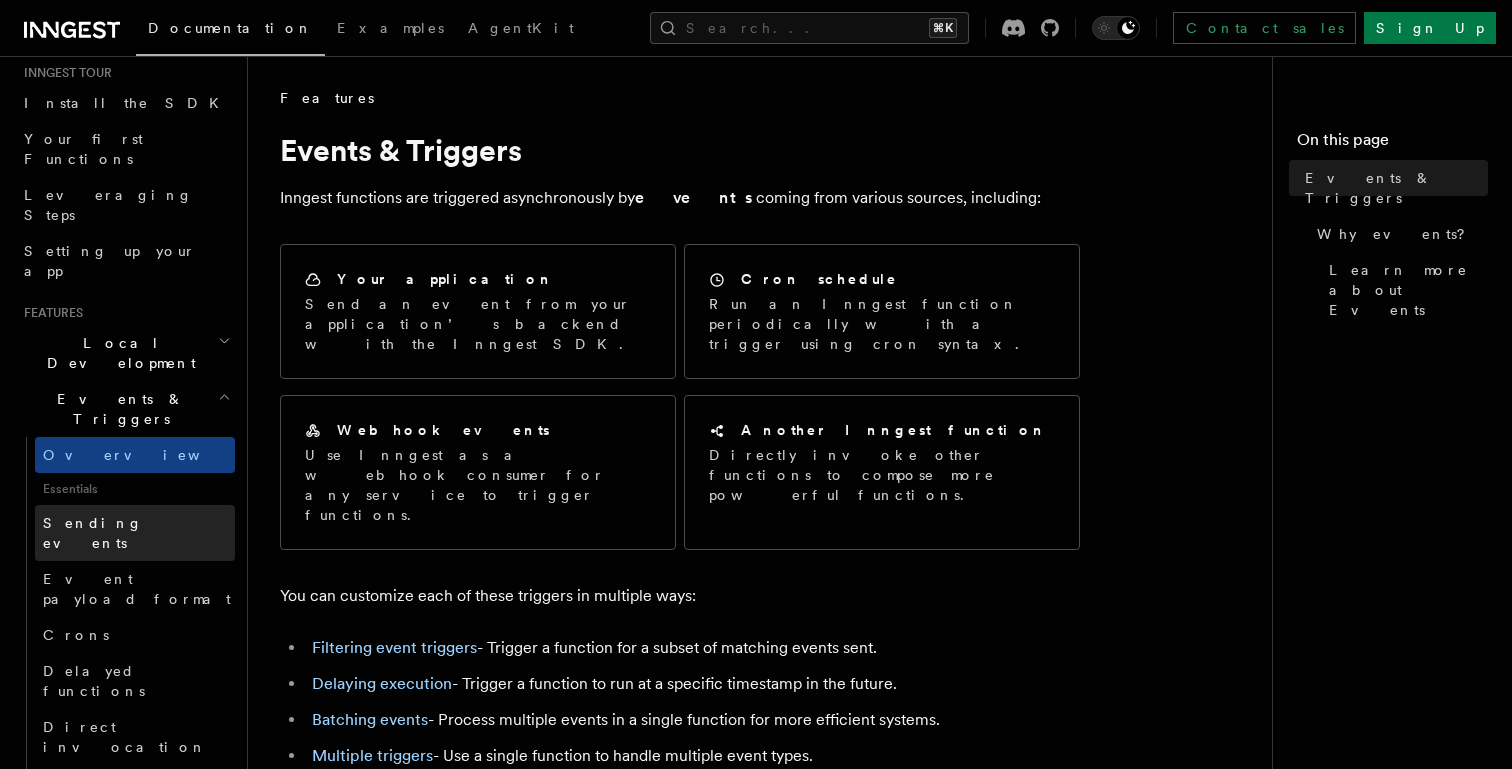 click on "Sending events" at bounding box center (135, 533) 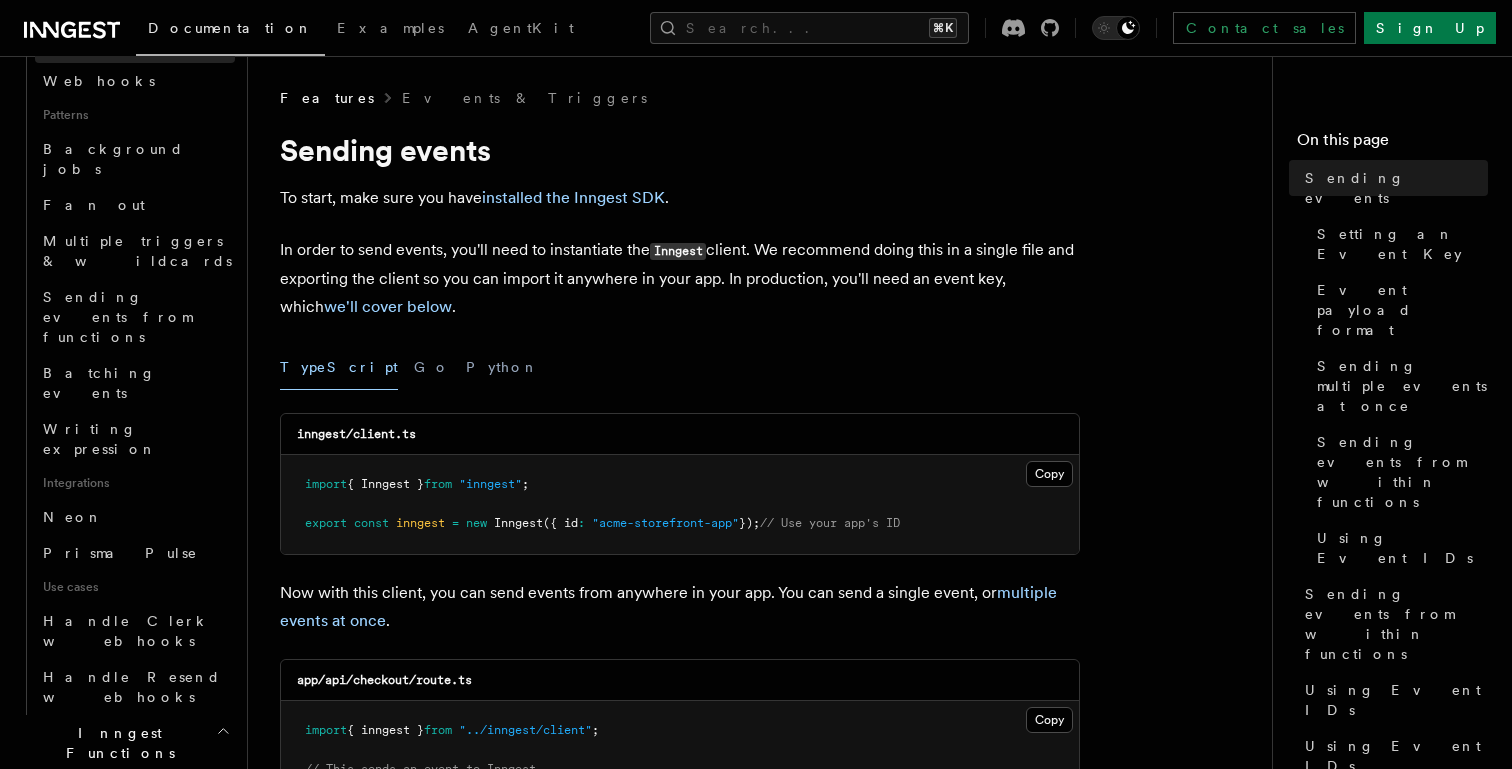 scroll, scrollTop: 906, scrollLeft: 0, axis: vertical 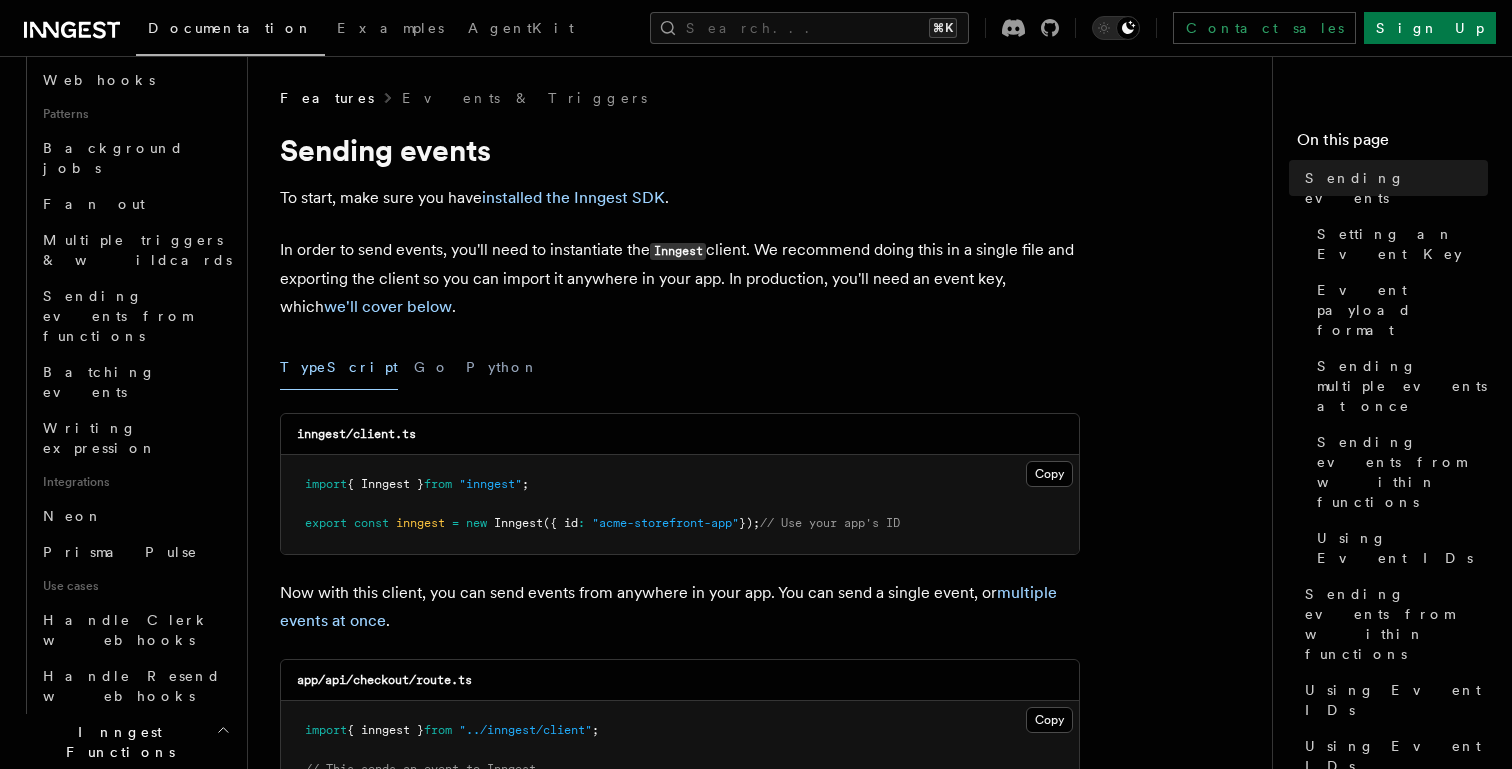 click on "Overview" at bounding box center [135, 788] 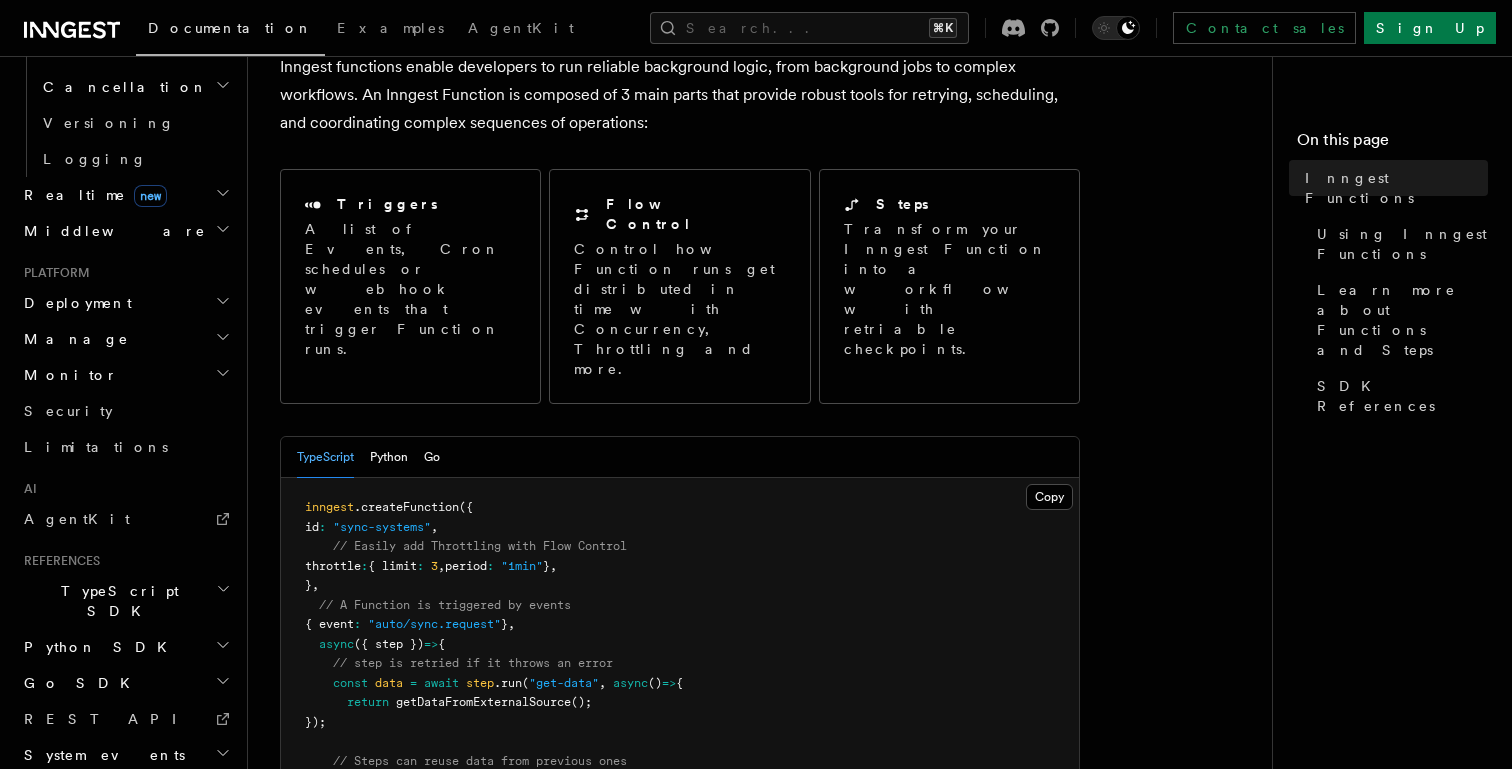 scroll, scrollTop: 135, scrollLeft: 0, axis: vertical 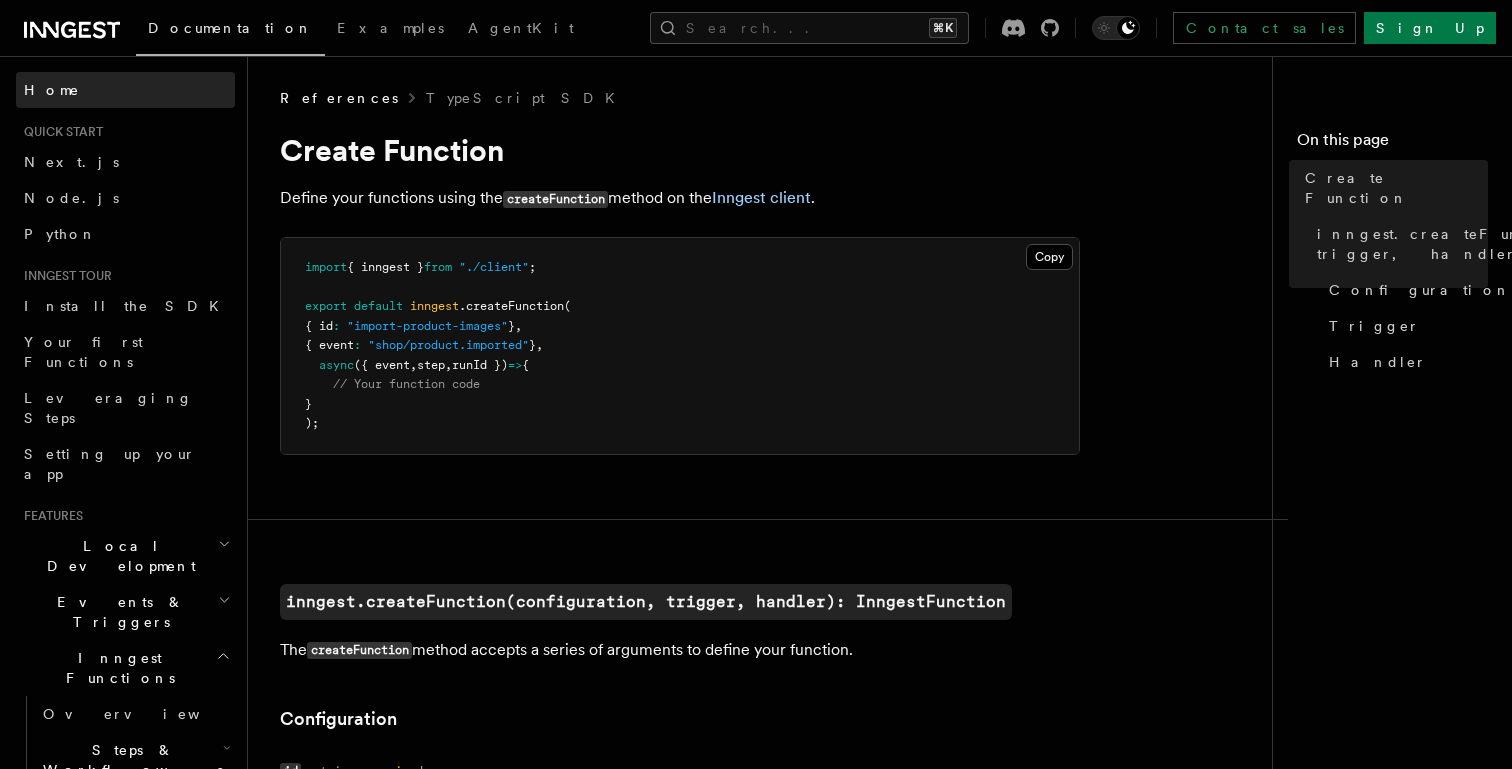 click on "Home" at bounding box center [52, 90] 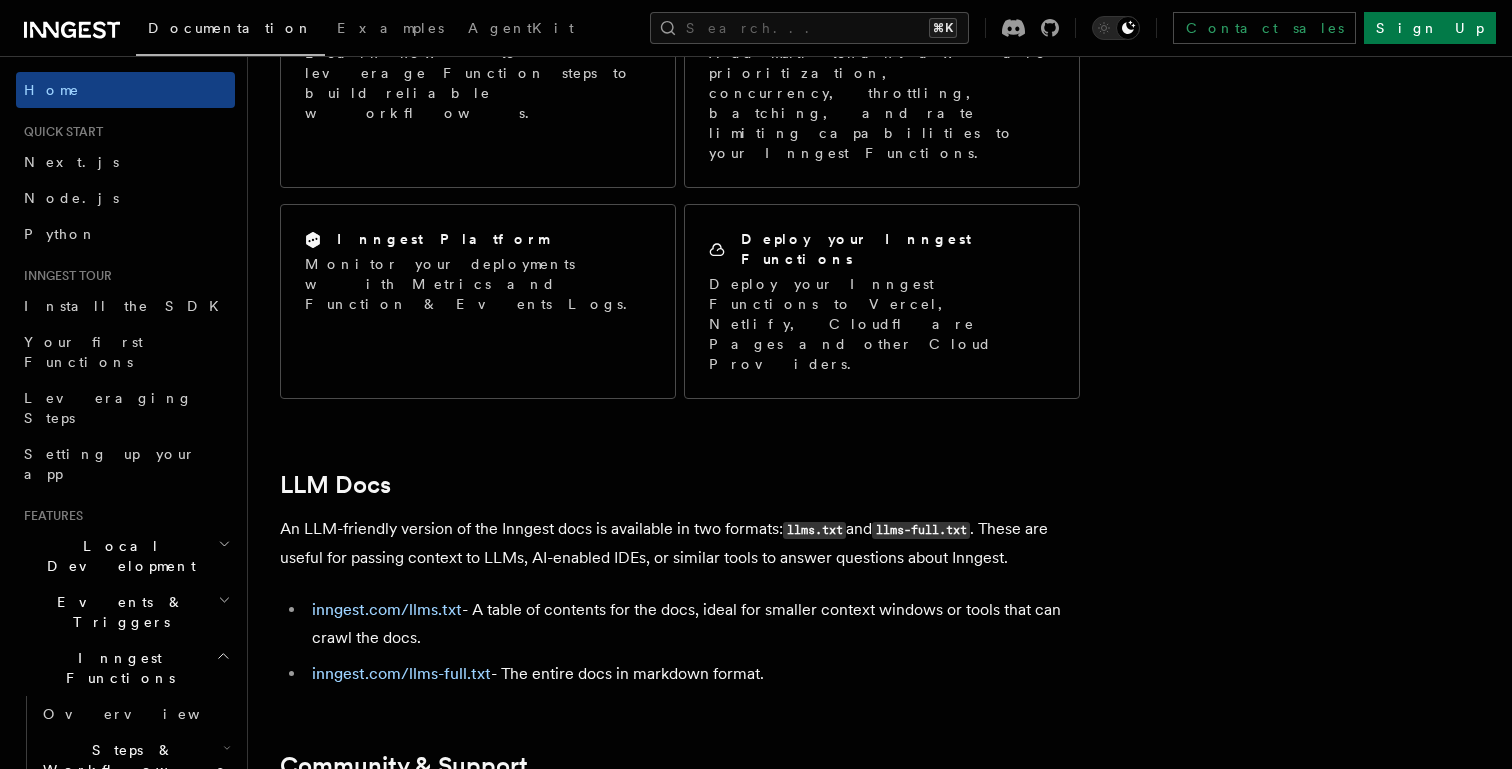 scroll, scrollTop: 1783, scrollLeft: 0, axis: vertical 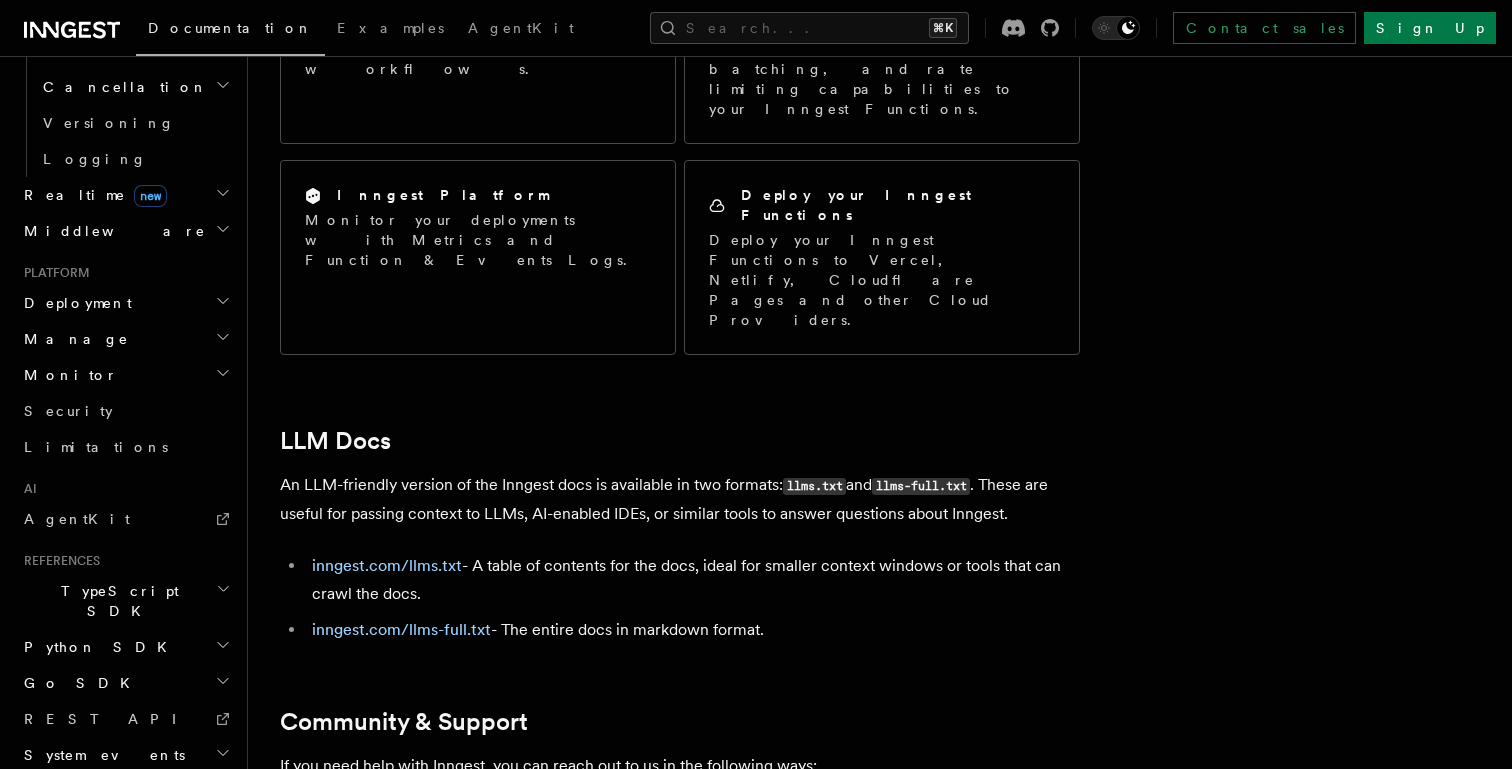 click on "Release Phases" at bounding box center [125, 903] 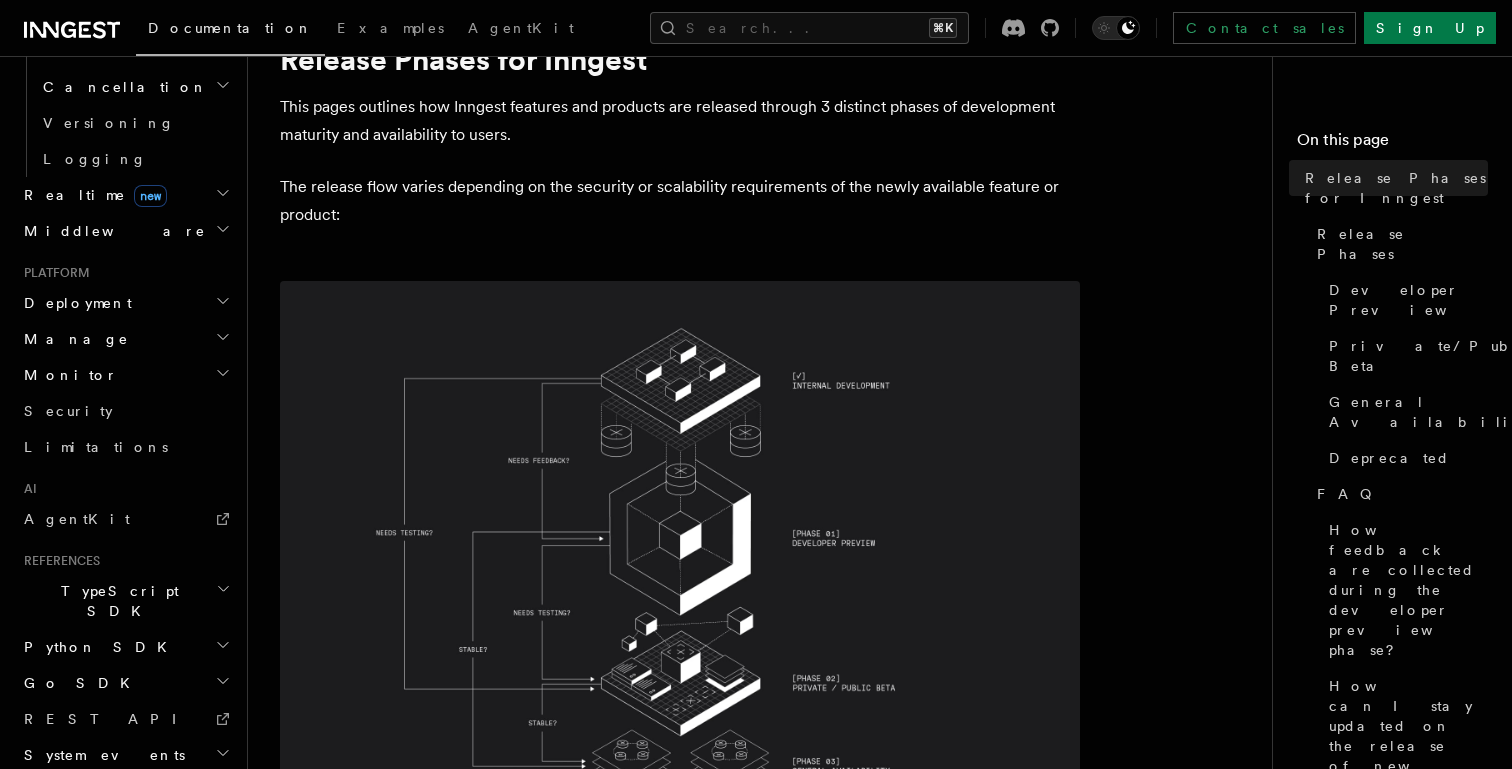 scroll, scrollTop: 115, scrollLeft: 0, axis: vertical 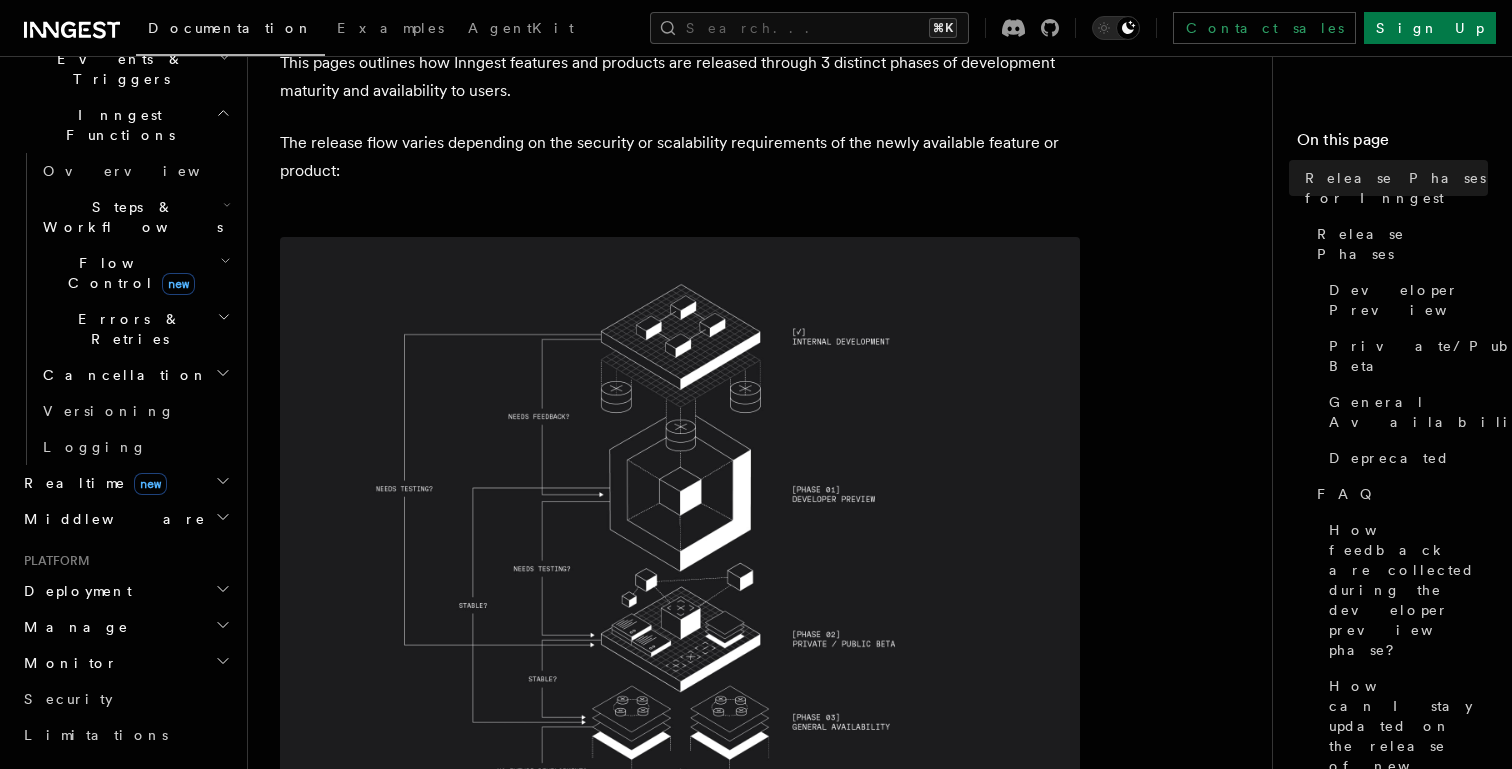 click on "Middleware" at bounding box center [125, 519] 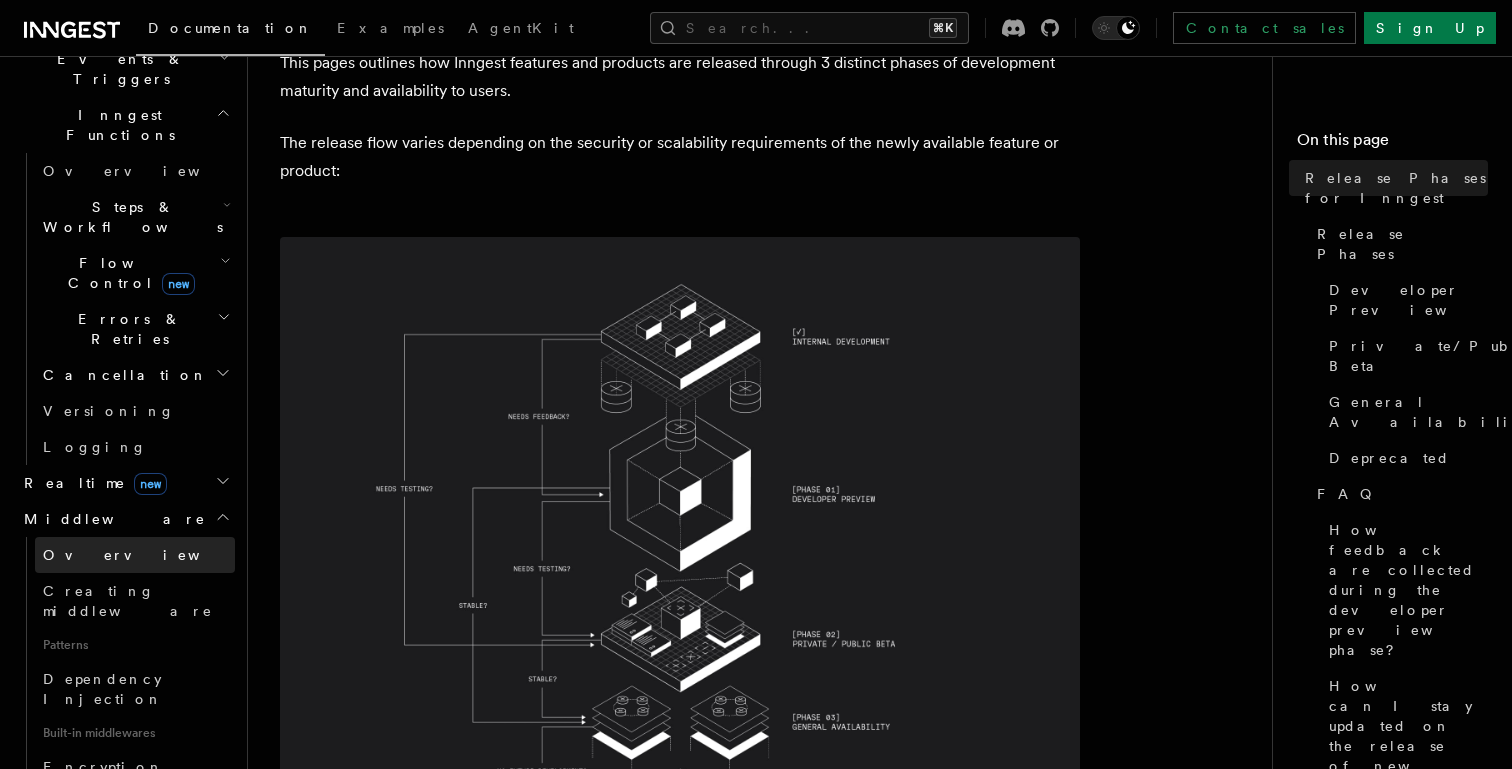 click on "Overview" at bounding box center [135, 555] 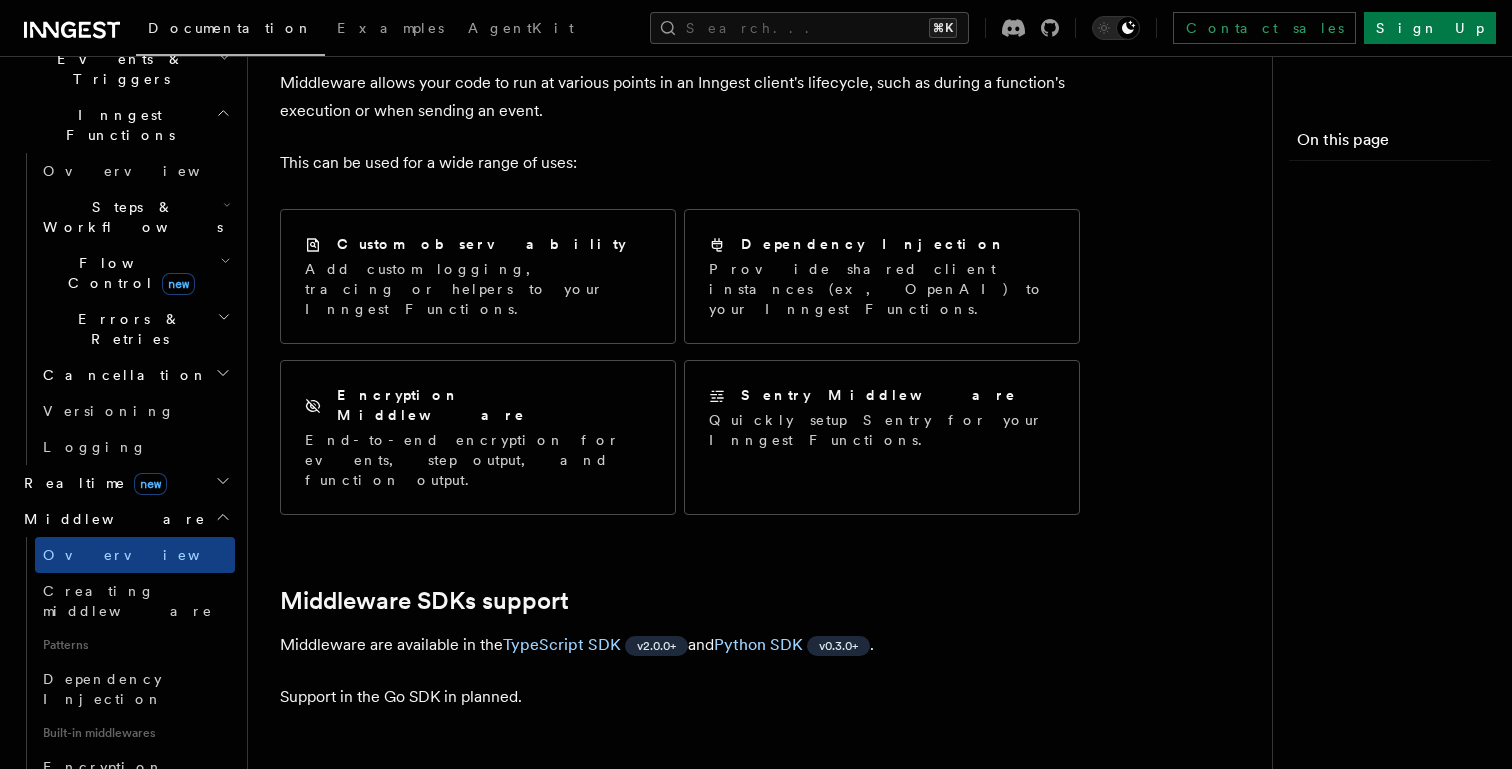 scroll, scrollTop: 0, scrollLeft: 0, axis: both 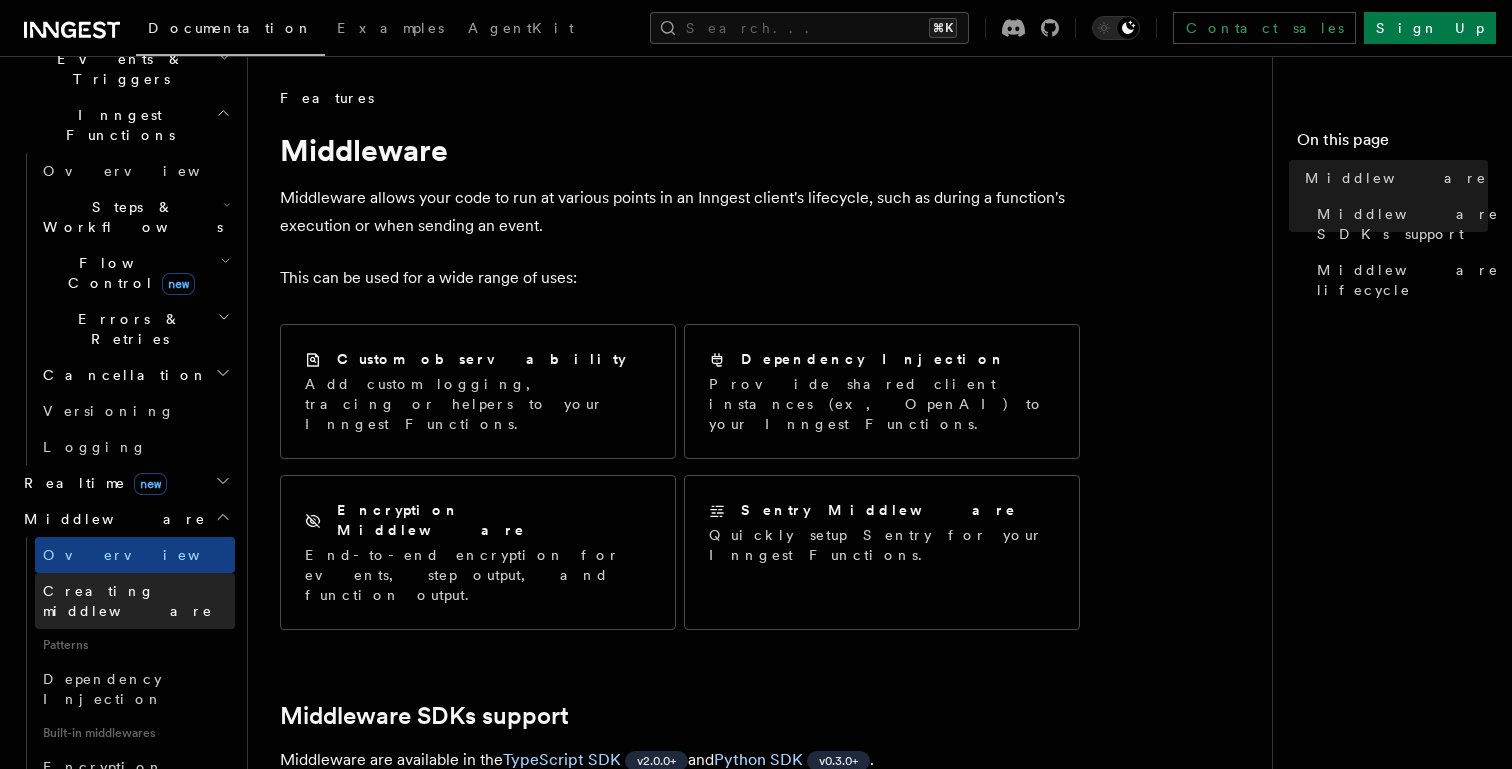 click on "Creating middleware" at bounding box center (135, 601) 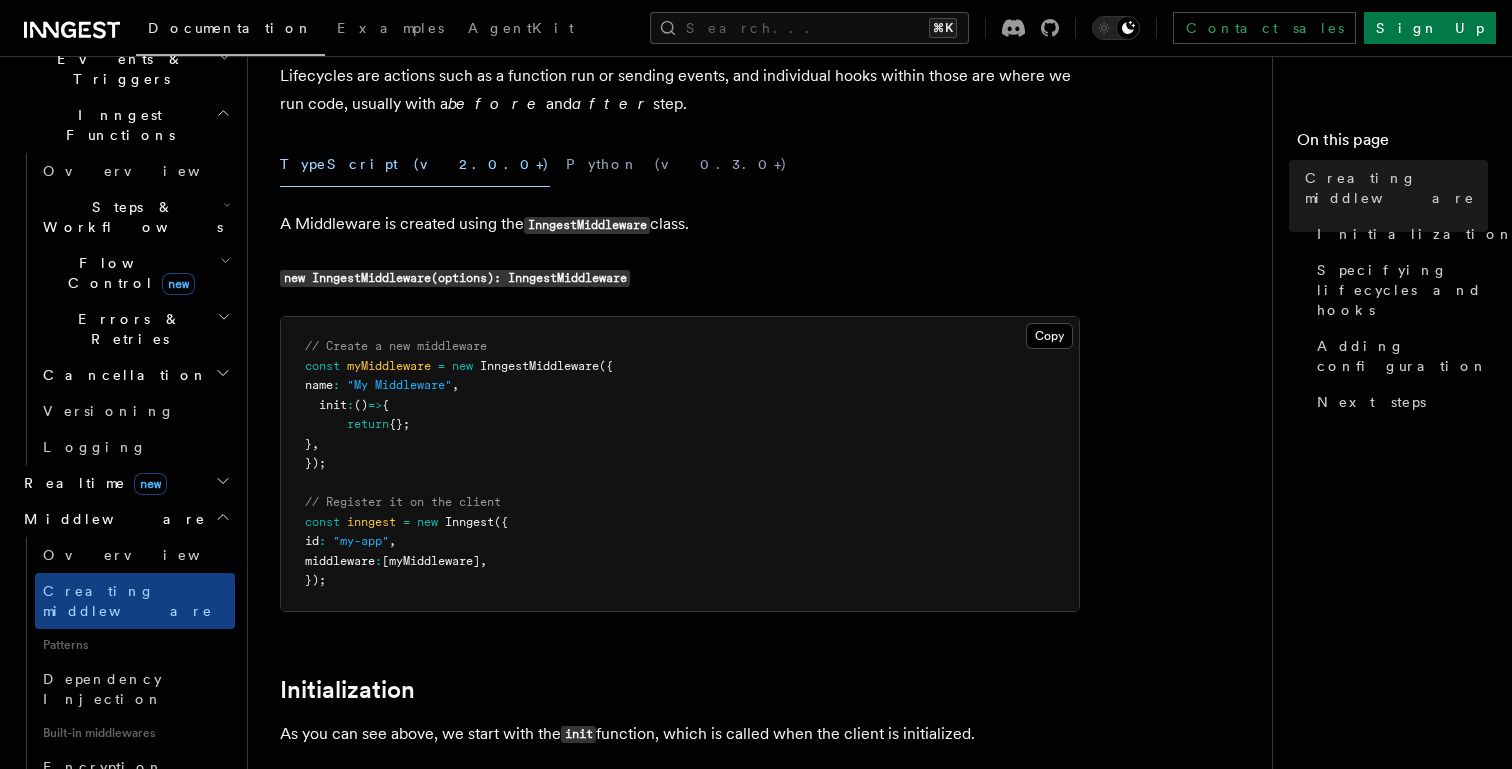 scroll, scrollTop: 153, scrollLeft: 0, axis: vertical 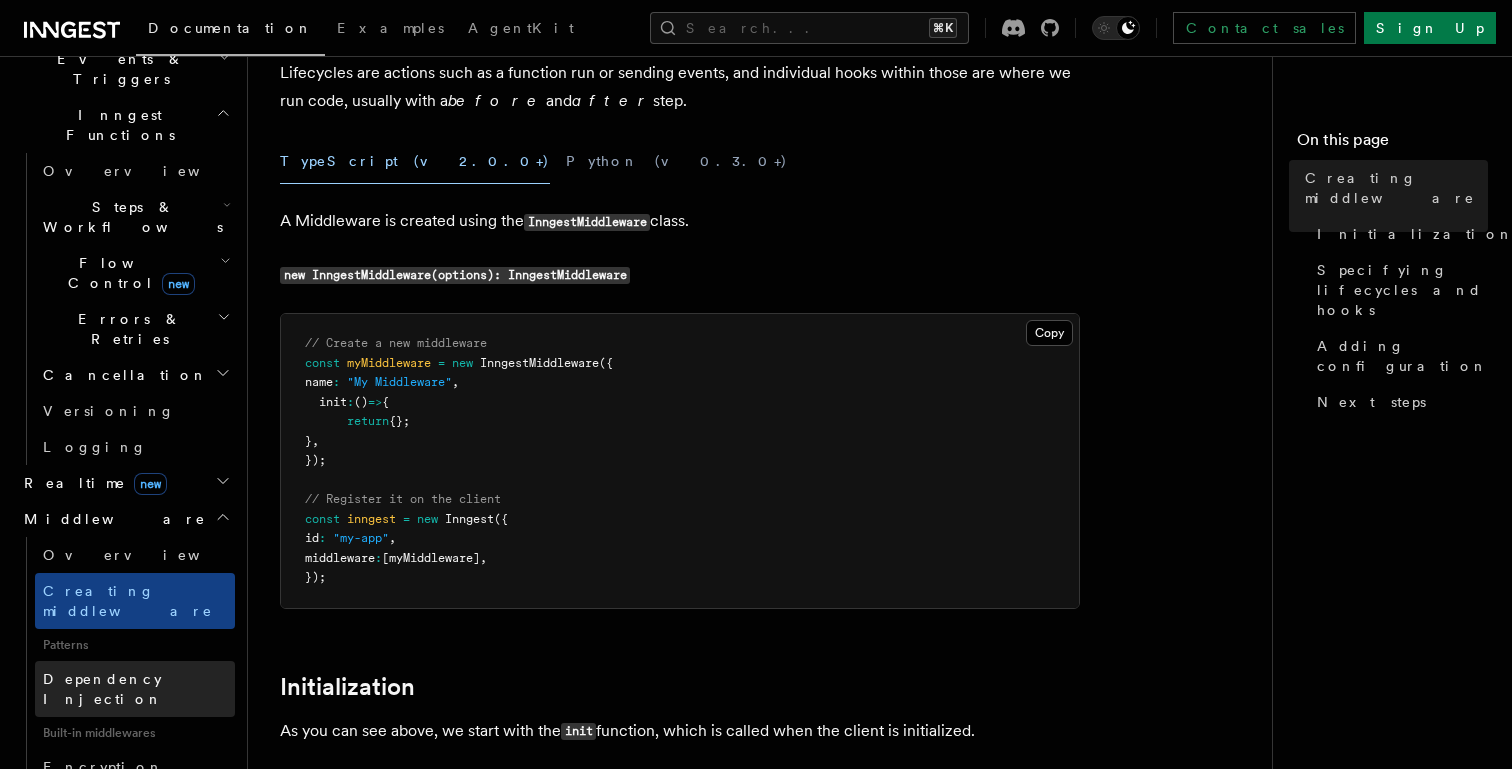 click on "Dependency Injection" at bounding box center (103, 689) 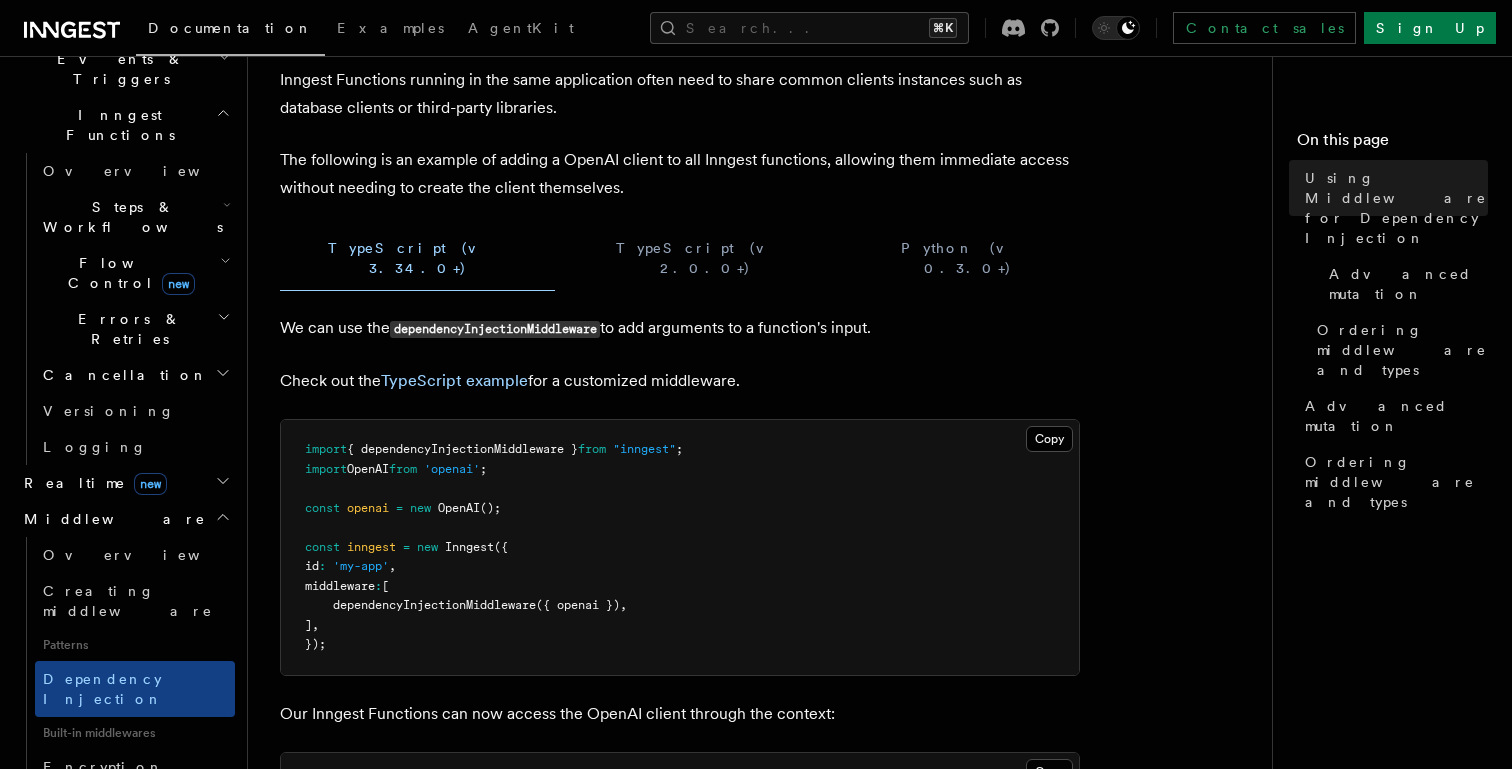 scroll, scrollTop: 125, scrollLeft: 0, axis: vertical 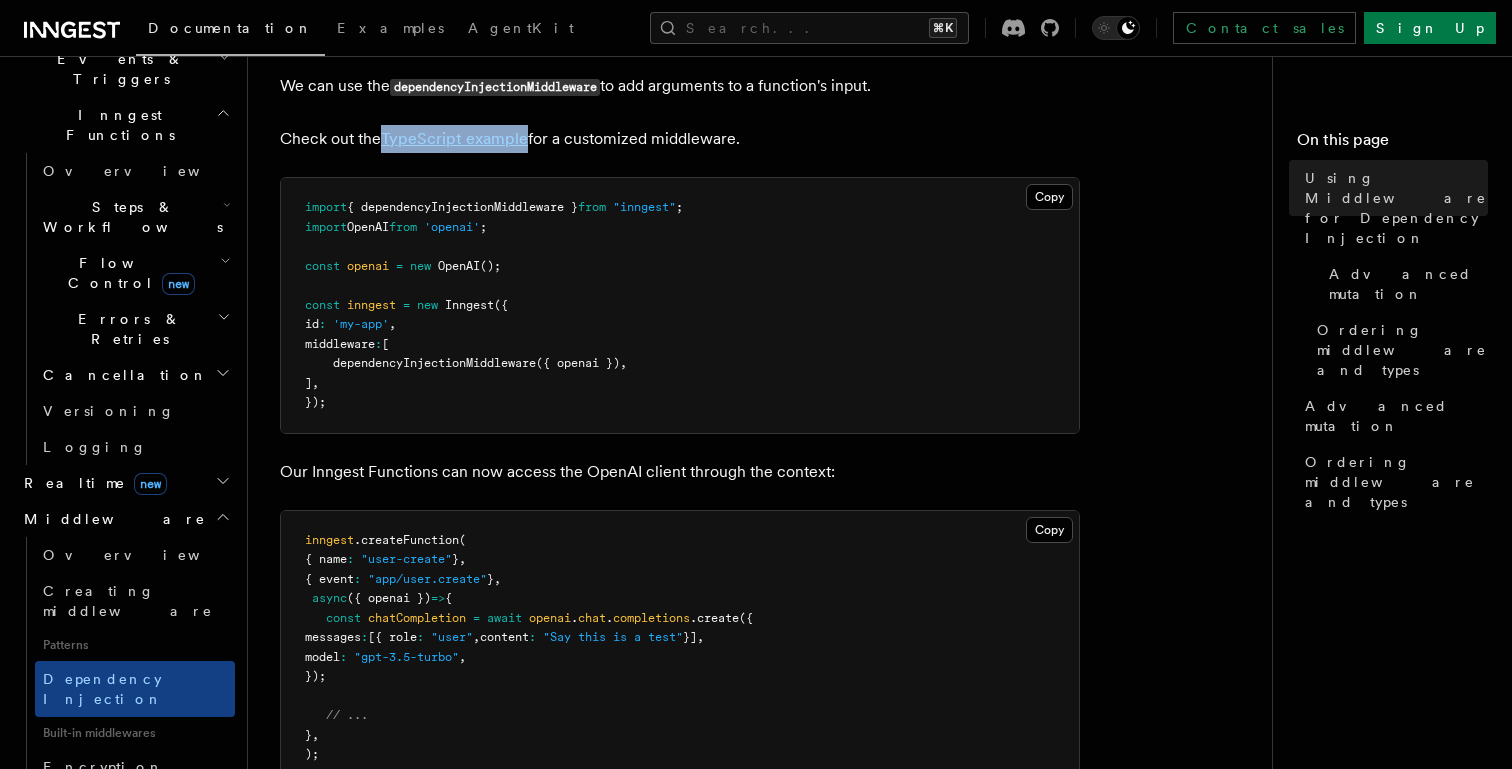 click on "{ dependencyInjectionMiddleware }" at bounding box center (462, 207) 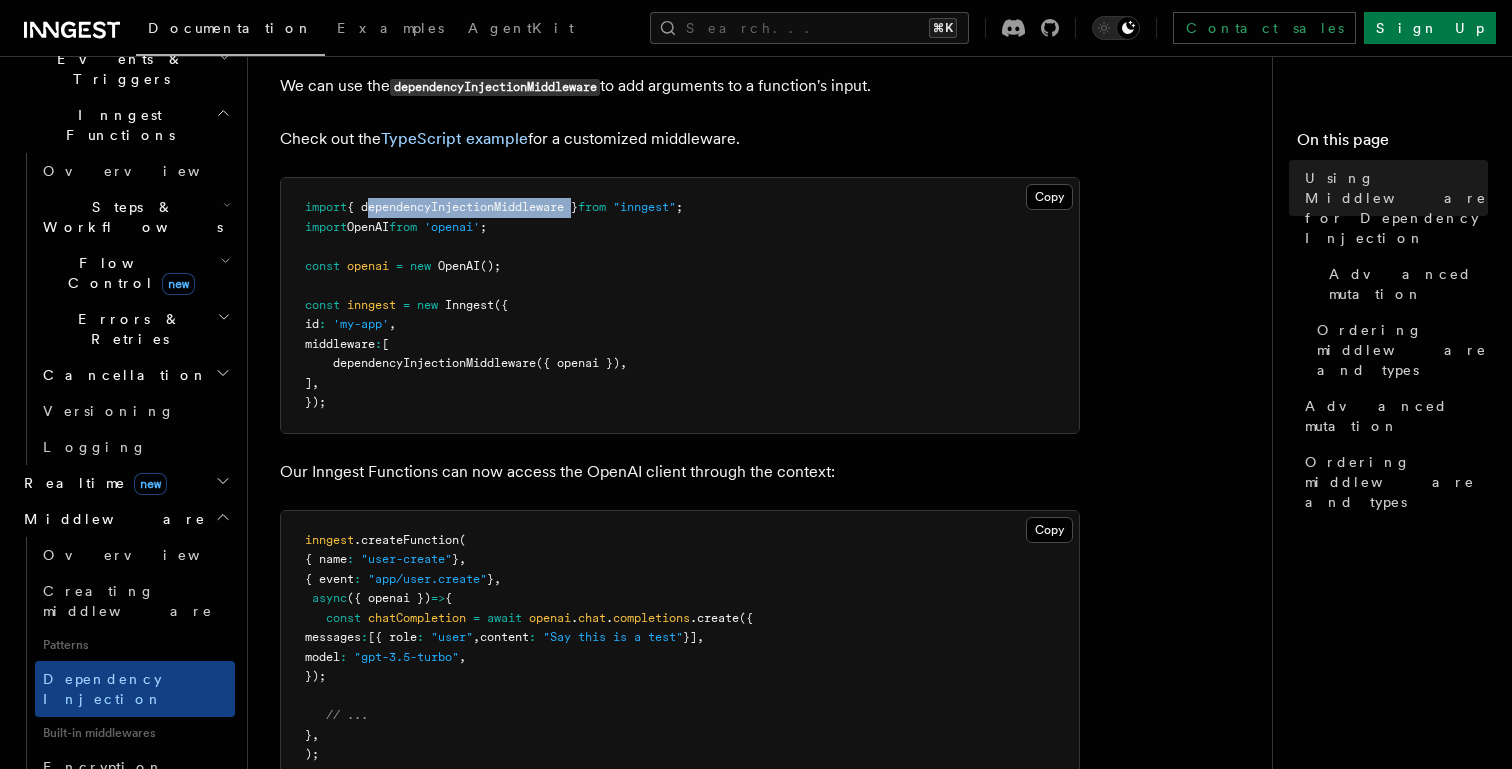 click on "{ dependencyInjectionMiddleware }" at bounding box center [462, 207] 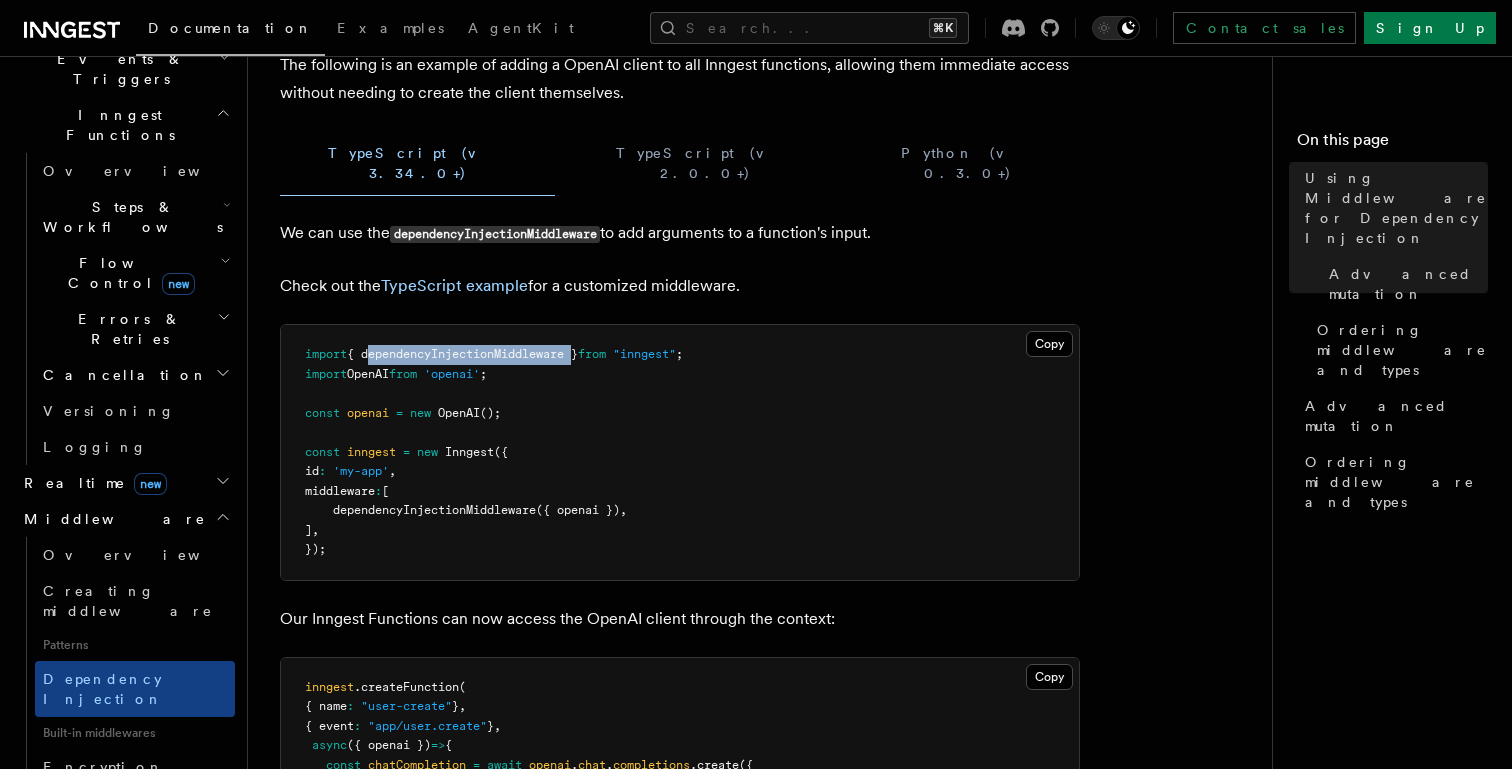 scroll, scrollTop: 0, scrollLeft: 0, axis: both 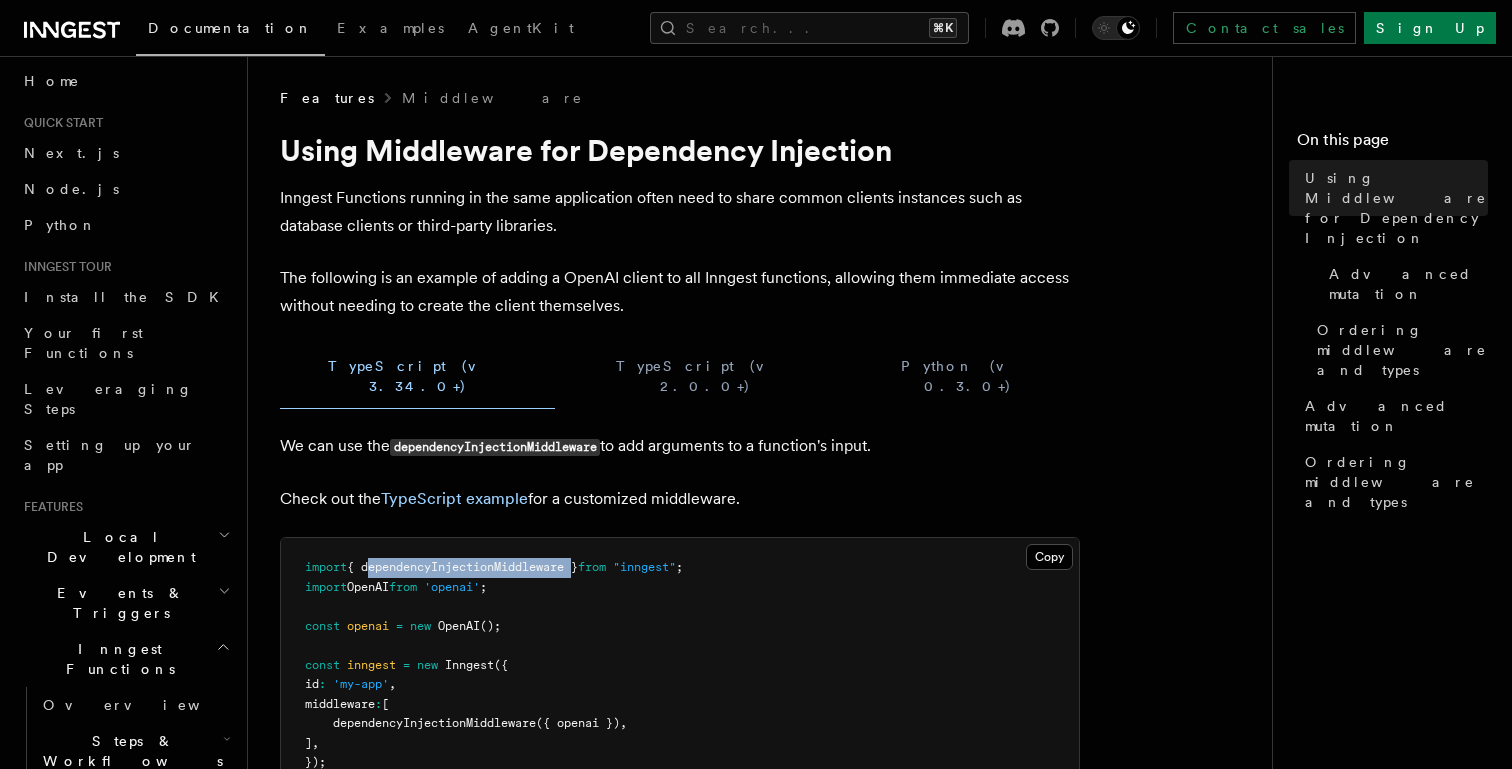 click on "dependencyInjectionMiddleware" at bounding box center [495, 447] 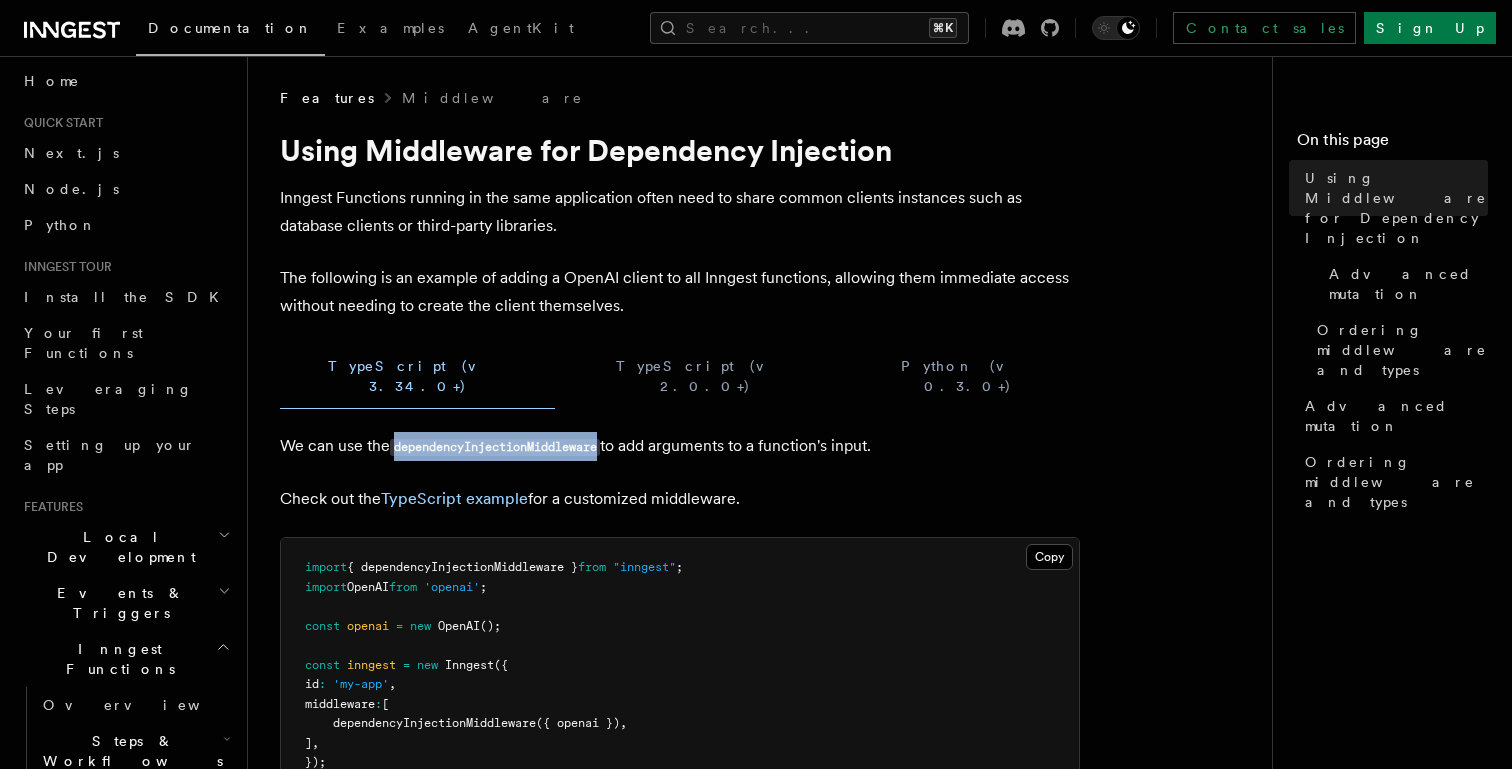 click on "dependencyInjectionMiddleware" at bounding box center [495, 447] 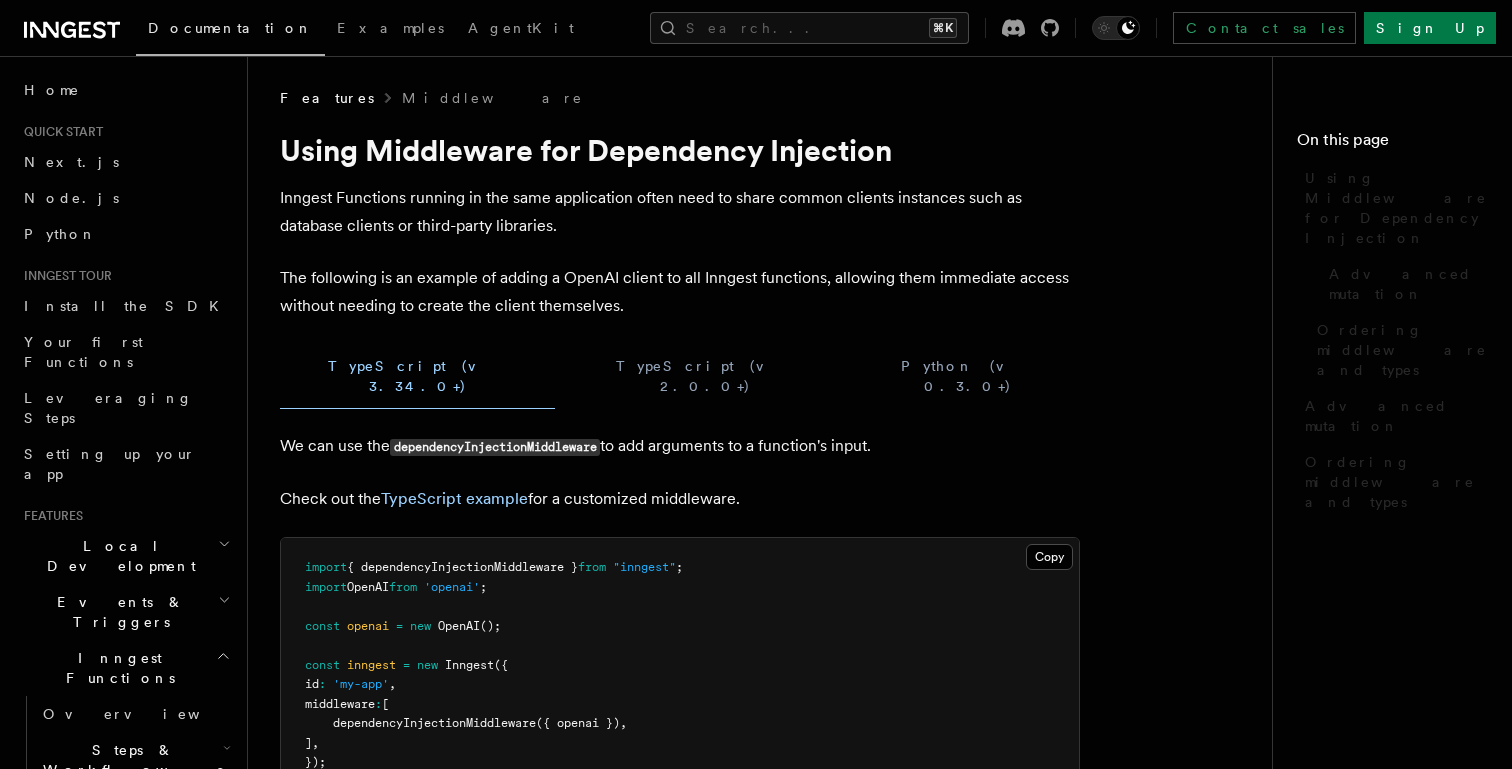 scroll, scrollTop: 0, scrollLeft: 0, axis: both 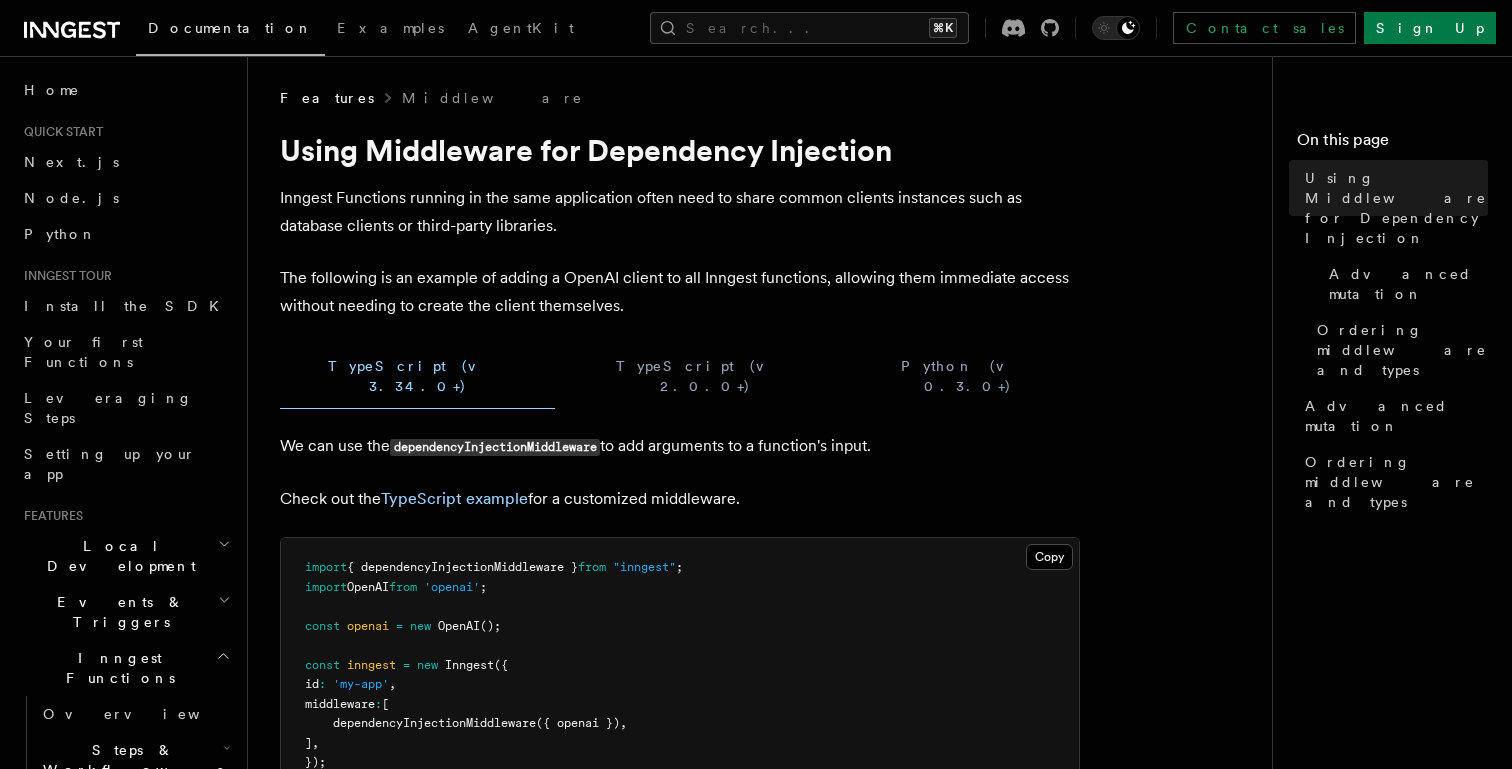 click on "Features Middleware Using Middleware for Dependency Injection
Inngest Functions running in the same application often need to share common clients instances such as database clients or third-party
libraries.
The following is an example of adding a OpenAI client to all Inngest functions, allowing them immediate access without needing to create the client themselves.
TypeScript (v 3.34.0+) TypeScript (v 2.0.0+) Python (v 0.3.0+) We can use the  dependencyInjectionMiddleware  to add arguments to a
function's input. Check out the  TypeScript example  for a customized middleware. Copy Copied import  { dependencyInjectionMiddleware }  from   "inngest" ;
import  OpenAI  from   'openai' ;
const   openai   =   new   OpenAI ();
const   inngest   =   new   Inngest ({
id :   'my-app' ,
middleware :  [
dependencyInjectionMiddleware ({ openai }) ,
] ,
});
Our Inngest Functions can now access the OpenAI client through the context: Copy Copied inngest .createFunction (
{ name :    }" at bounding box center (768, 1270) 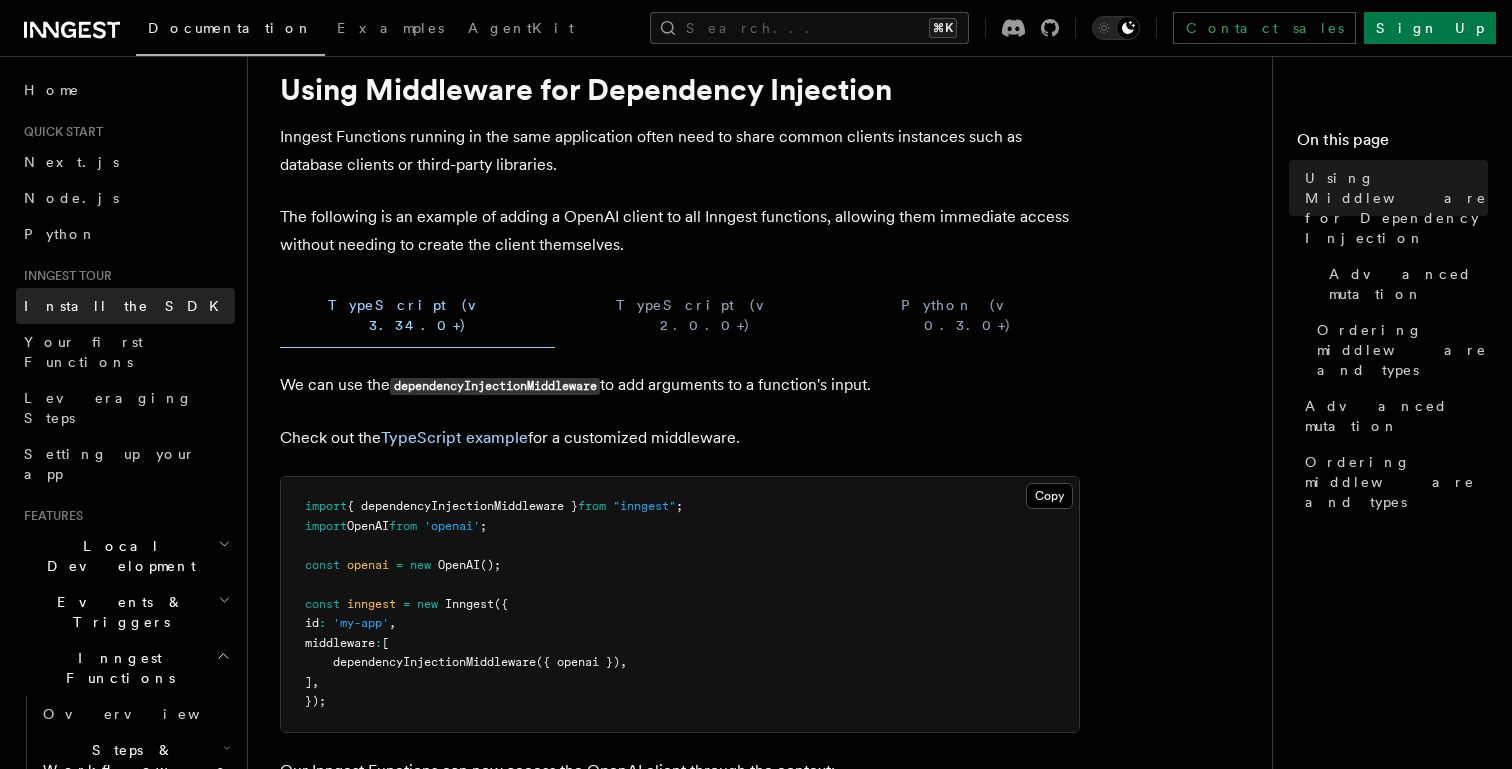 scroll, scrollTop: 0, scrollLeft: 0, axis: both 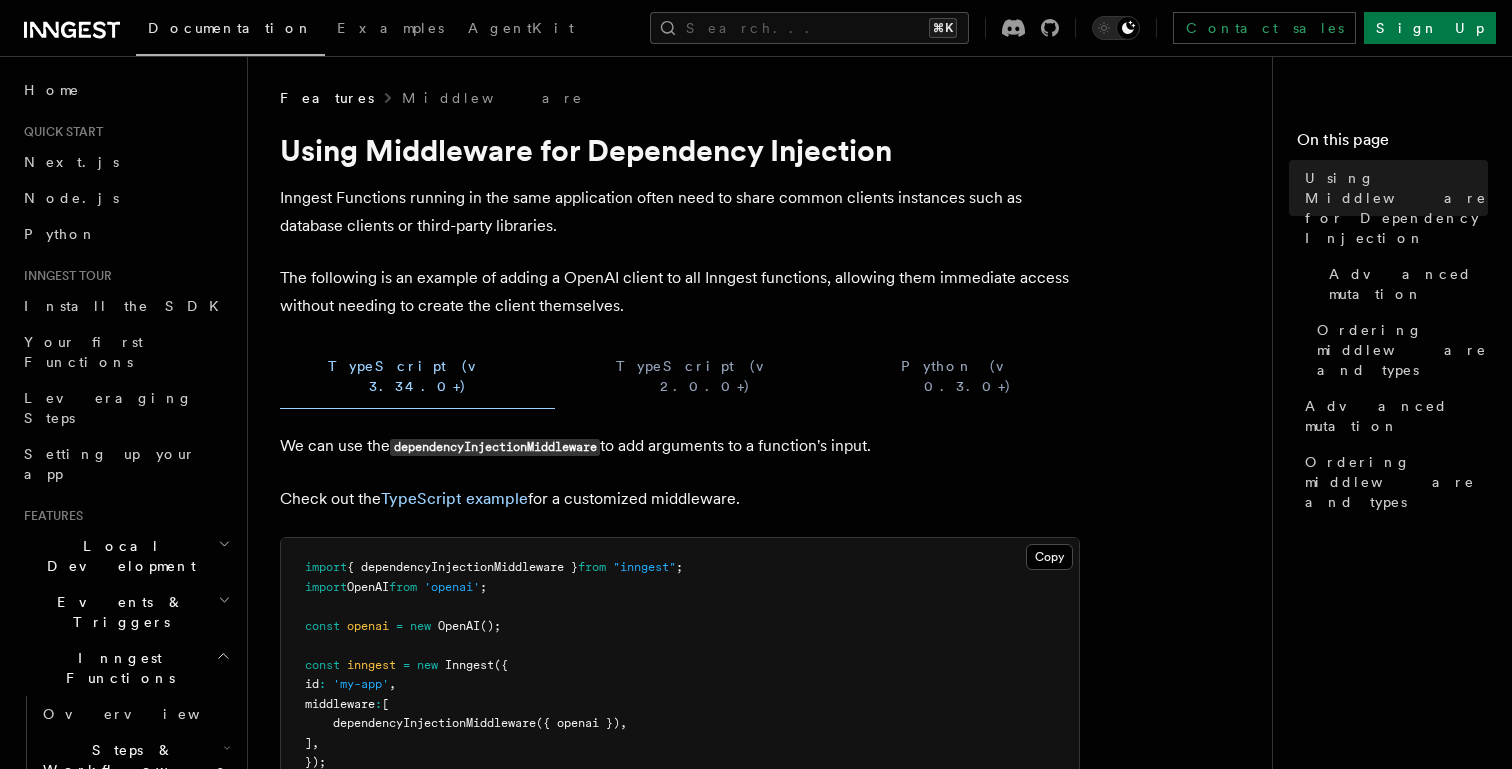 click 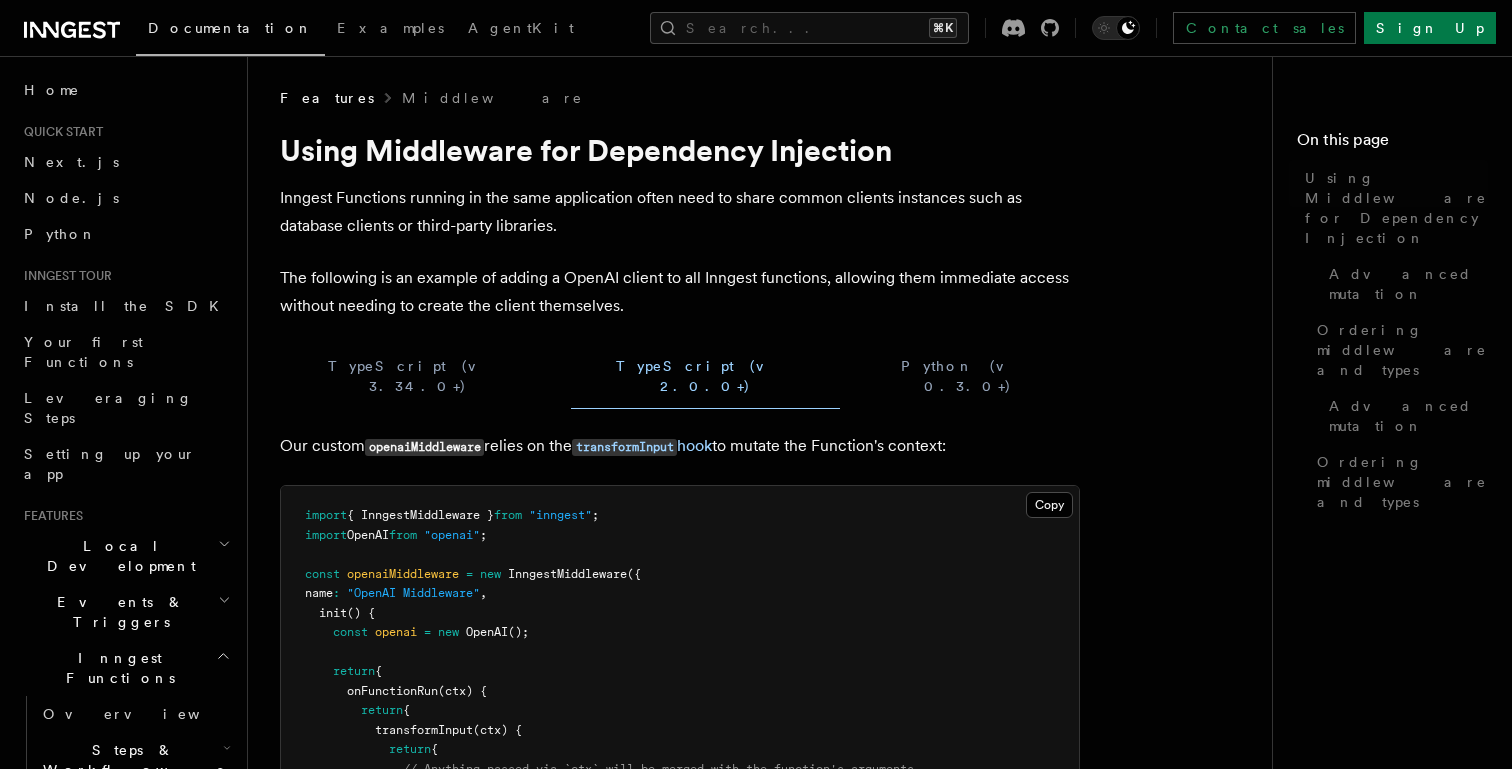 scroll, scrollTop: 0, scrollLeft: 0, axis: both 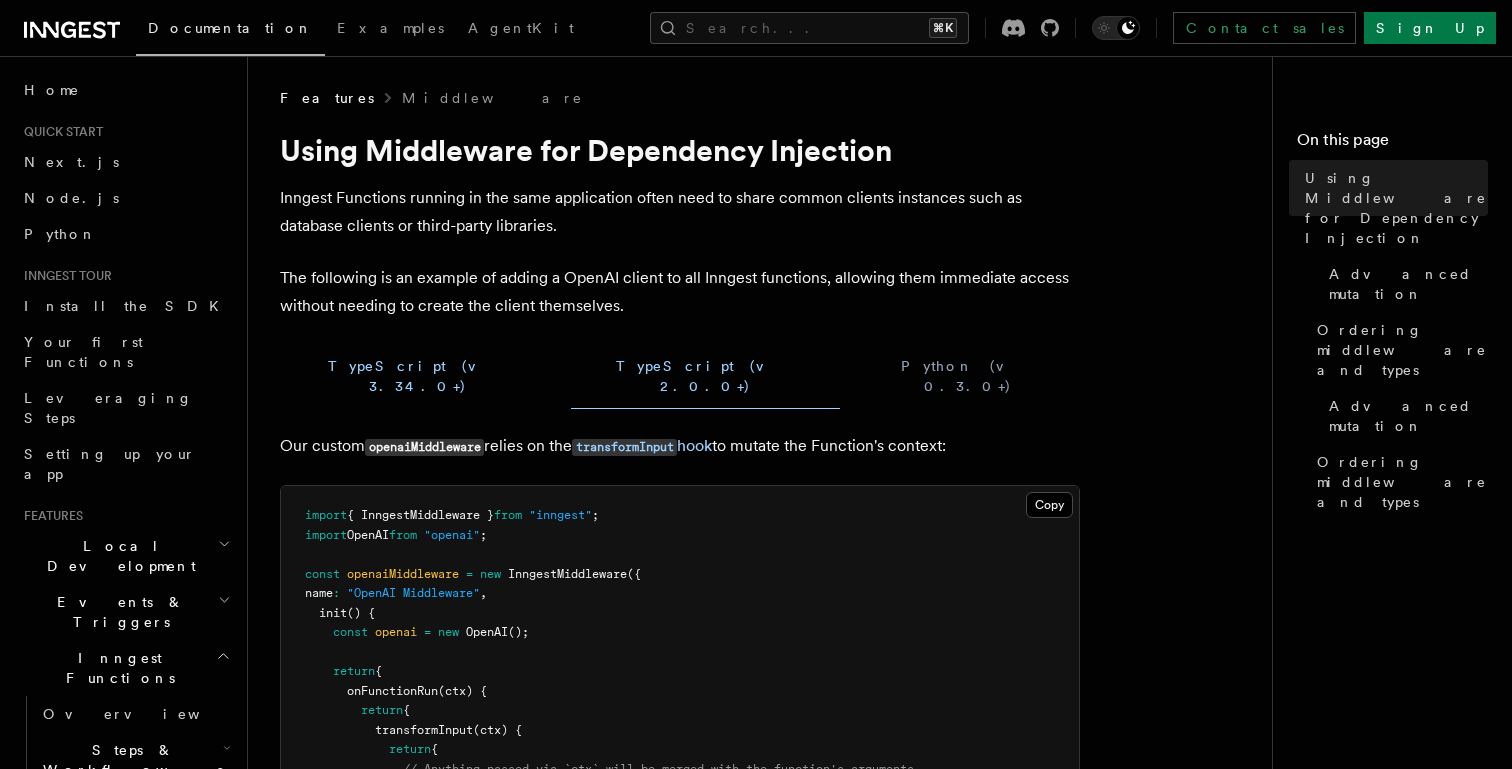 click on "TypeScript (v 3.34.0+)" at bounding box center (417, 376) 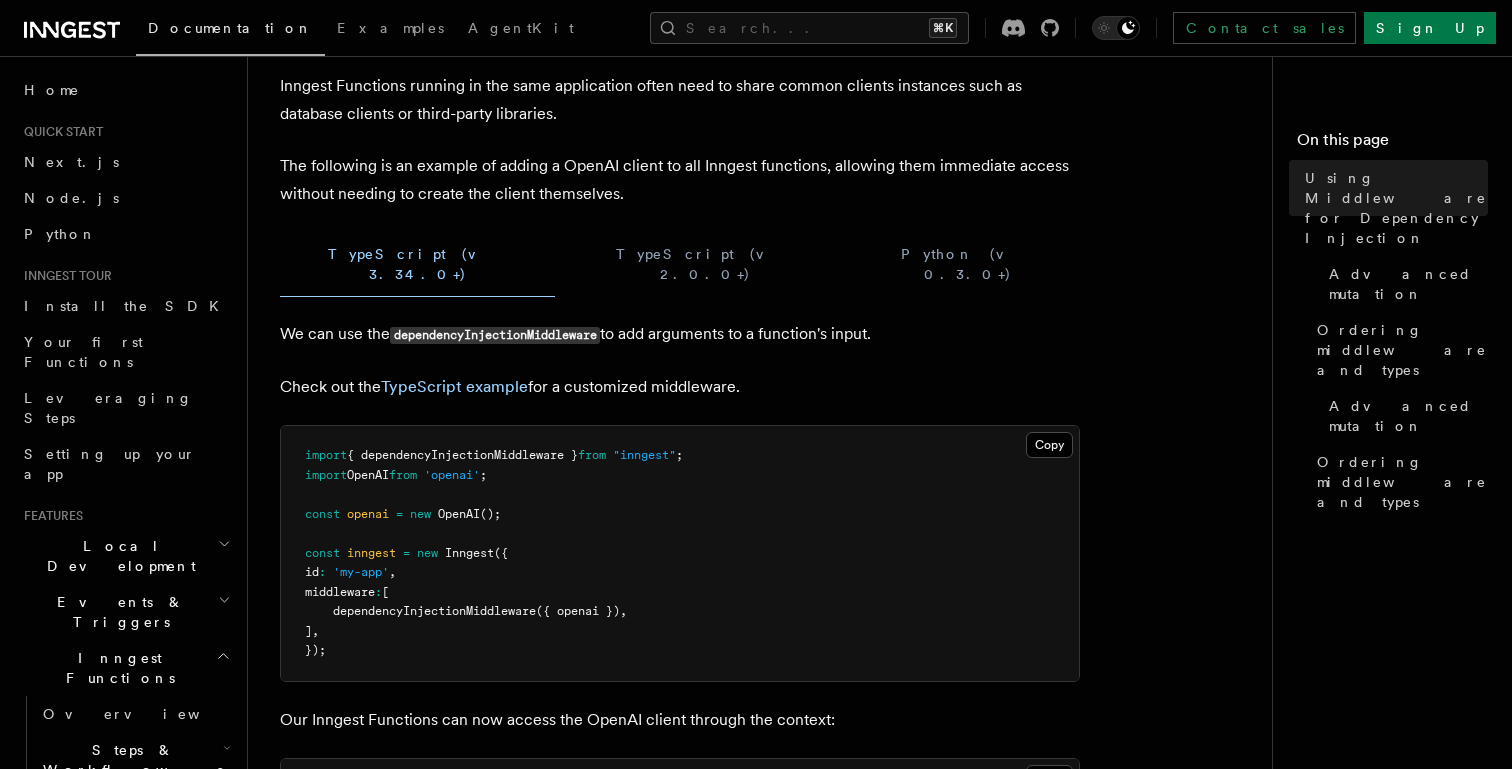 scroll, scrollTop: 135, scrollLeft: 0, axis: vertical 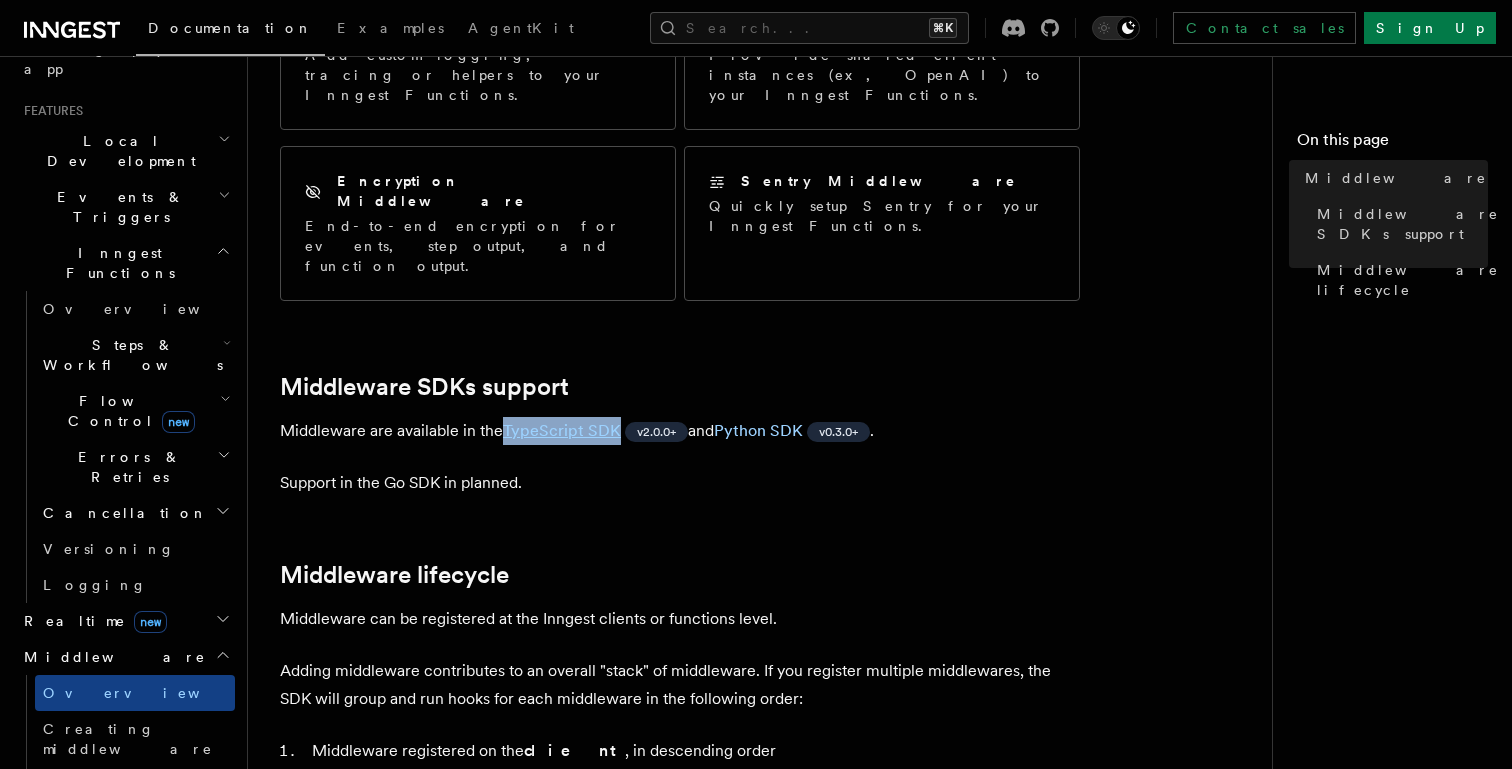 click on "Features Middleware
Middleware allows your code to run at various points in an Inngest client's lifecycle, such as during a function's execution or when sending an event.
This can be used for a wide range of uses:
Custom observability Add custom logging, tracing or helpers to your Inngest Functions. Dependency Injection Provide shared client instances (ex, OpenAI) to your Inngest Functions. Encryption Middleware End-to-end encryption for events, step output, and function output. Sentry Middleware Quickly setup Sentry for your Inngest Functions.
Middleware SDKs support
Middleware are available in the  TypeScript SDK   v2.0.0+  and  Python SDK   v0.3.0+ .
Support in the Go SDK in planned.
Middleware lifecycle
Middleware can be registered at the Inngest clients or functions level.
Adding middleware contributes to an overall "stack" of middleware. If you register multiple middlewares, the SDK will group and run hooks for each middleware in the following order:
Middleware registered on the" at bounding box center (768, 789) 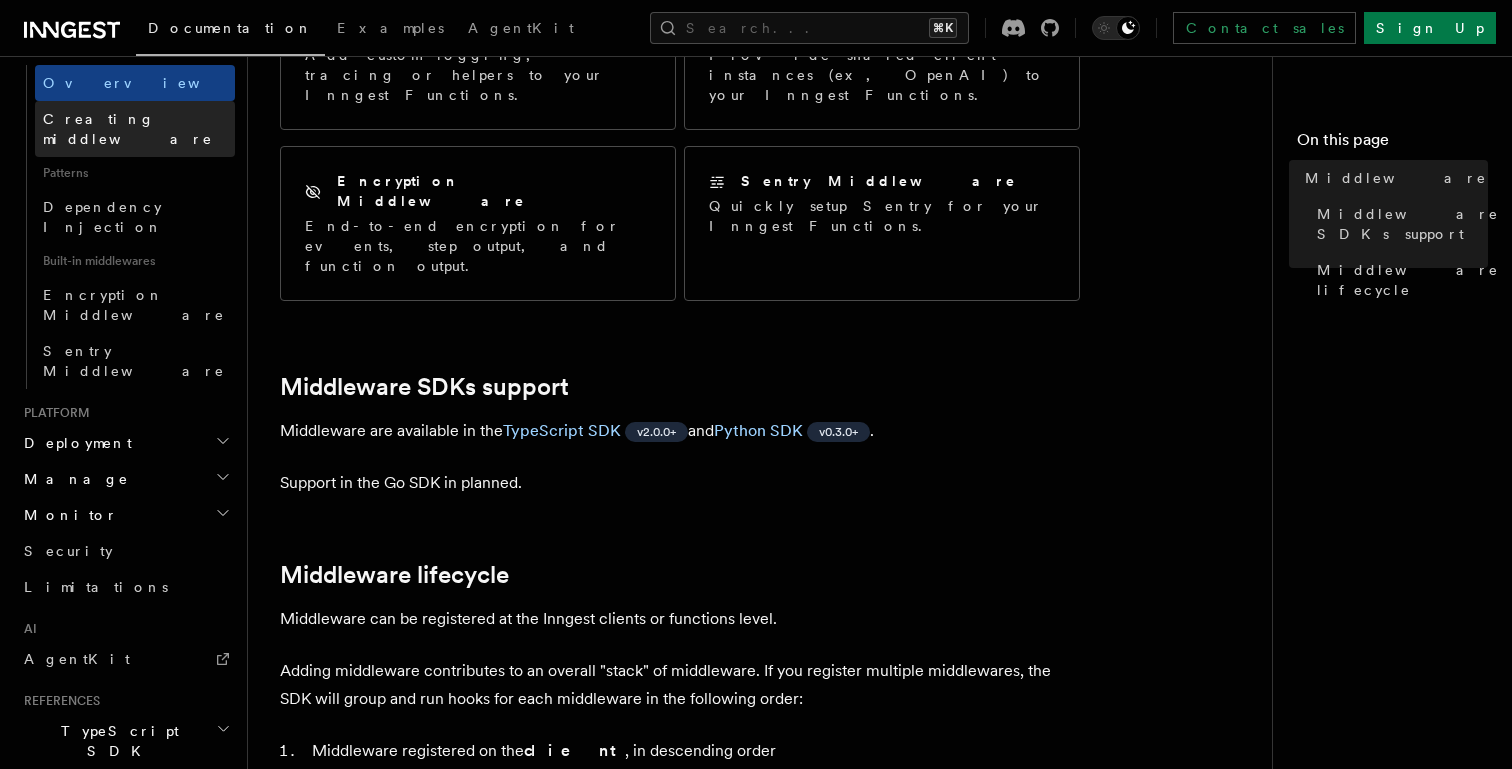 scroll, scrollTop: 1016, scrollLeft: 0, axis: vertical 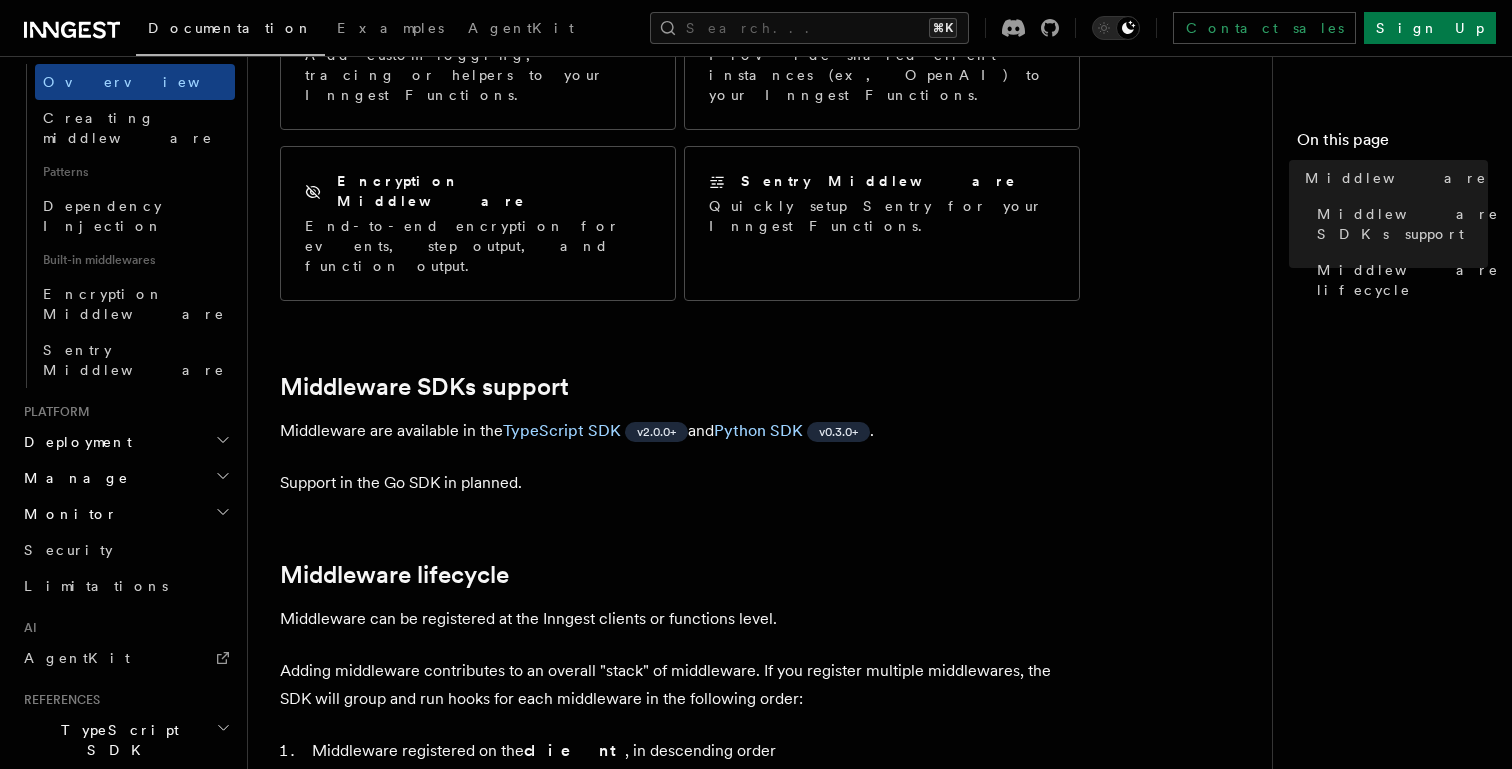 click on "Go SDK" at bounding box center (125, 822) 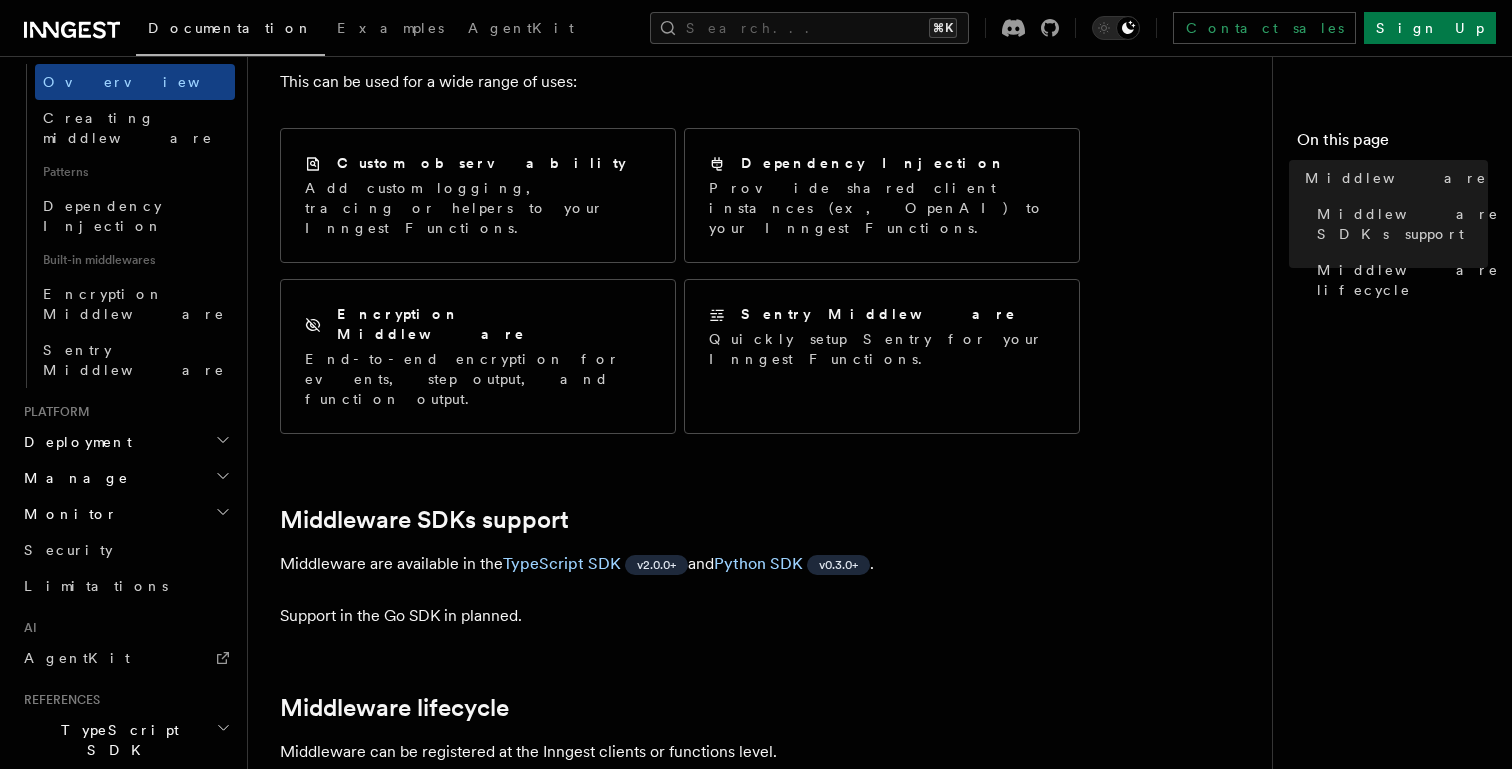scroll, scrollTop: 0, scrollLeft: 0, axis: both 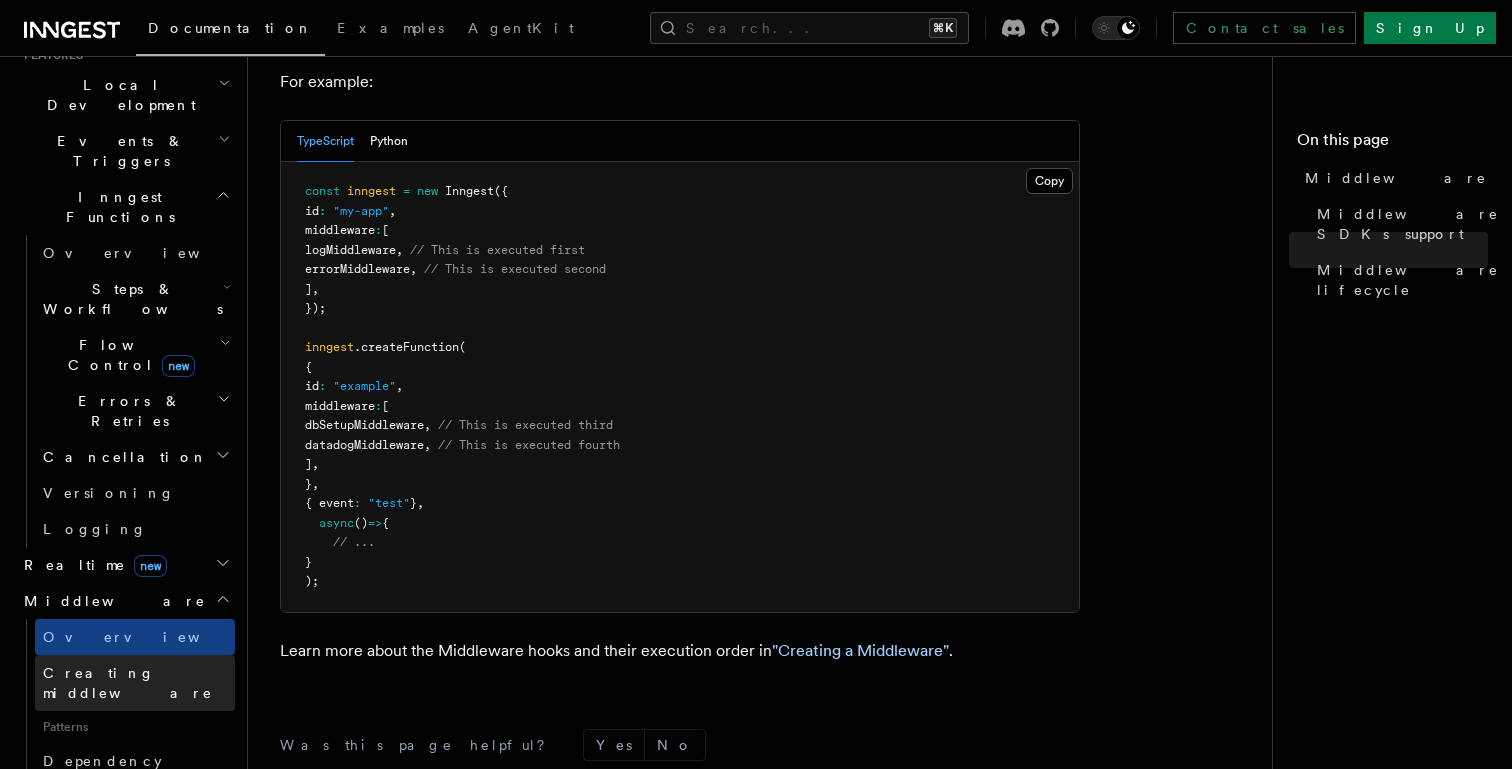 click on "Creating middleware" at bounding box center (128, 683) 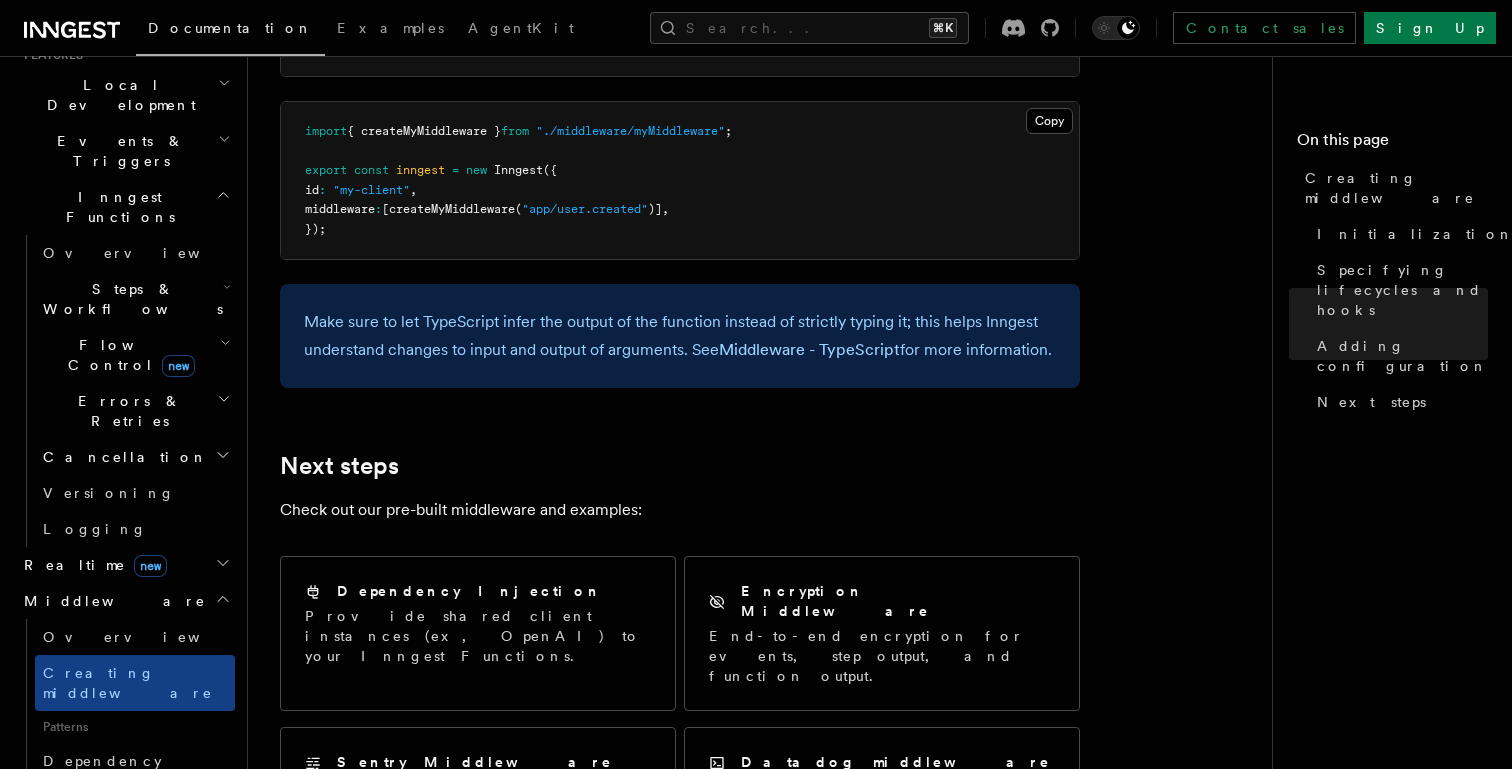 scroll, scrollTop: 3777, scrollLeft: 0, axis: vertical 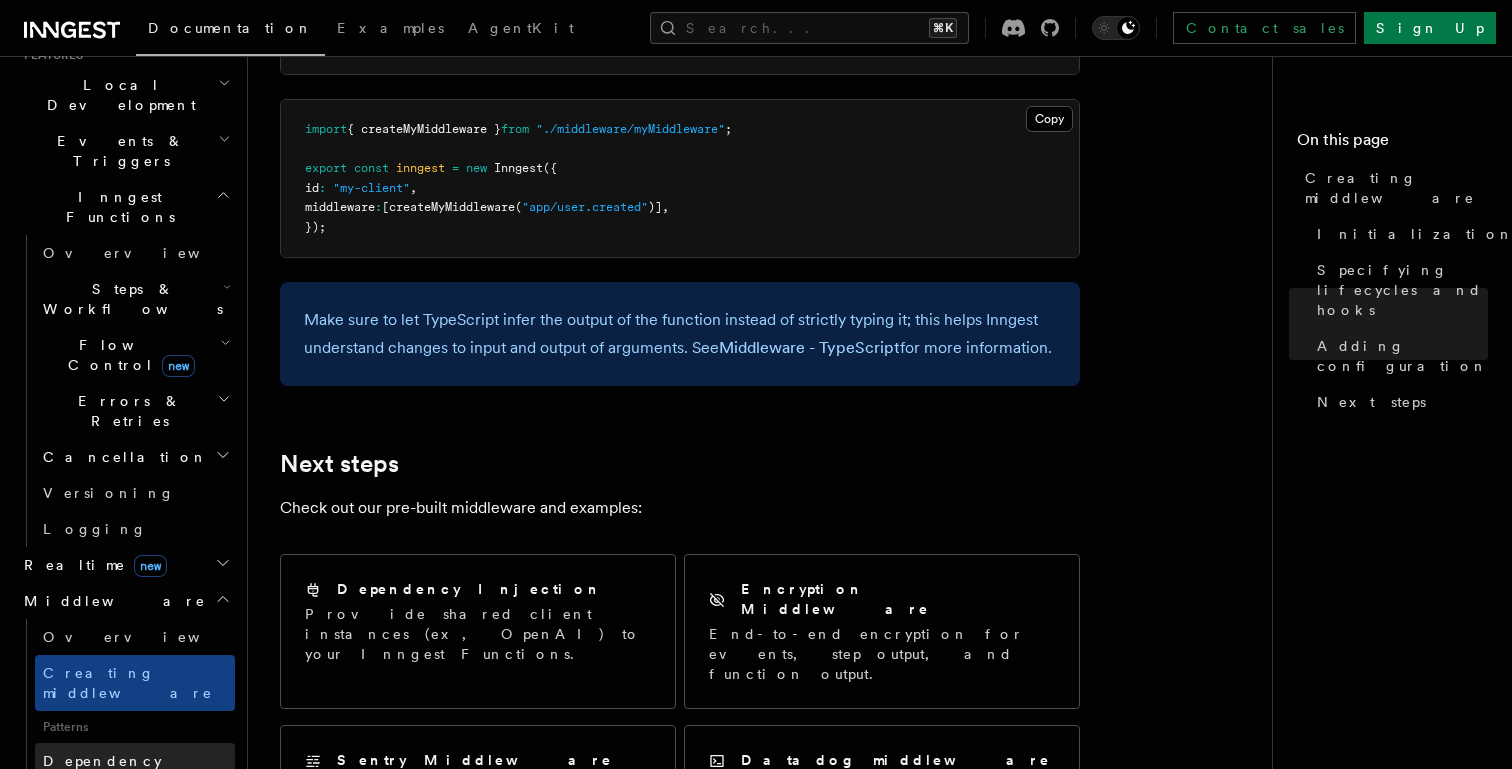 click on "Dependency Injection" at bounding box center [103, 771] 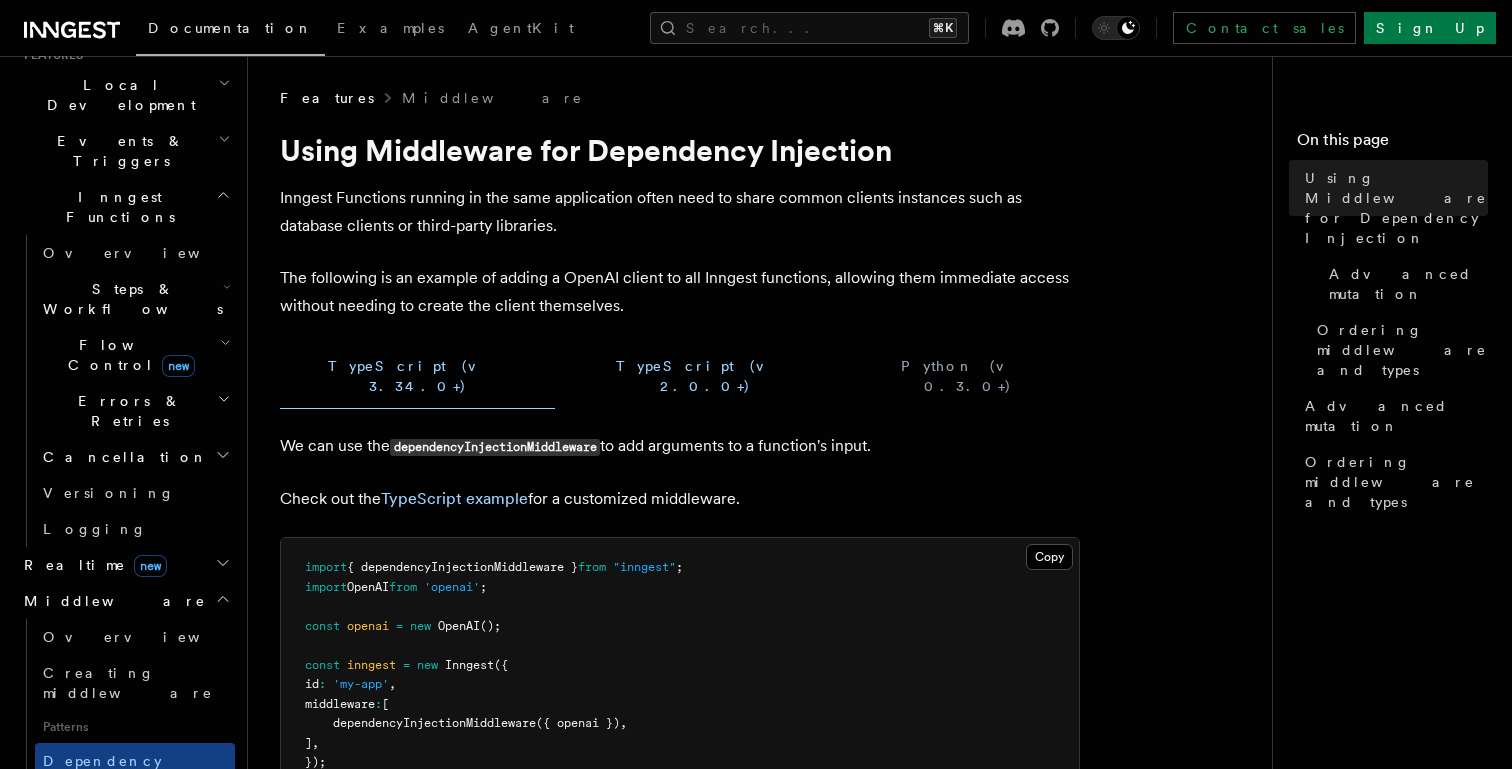click on "TypeScript (v 2.0.0+)" at bounding box center [705, 376] 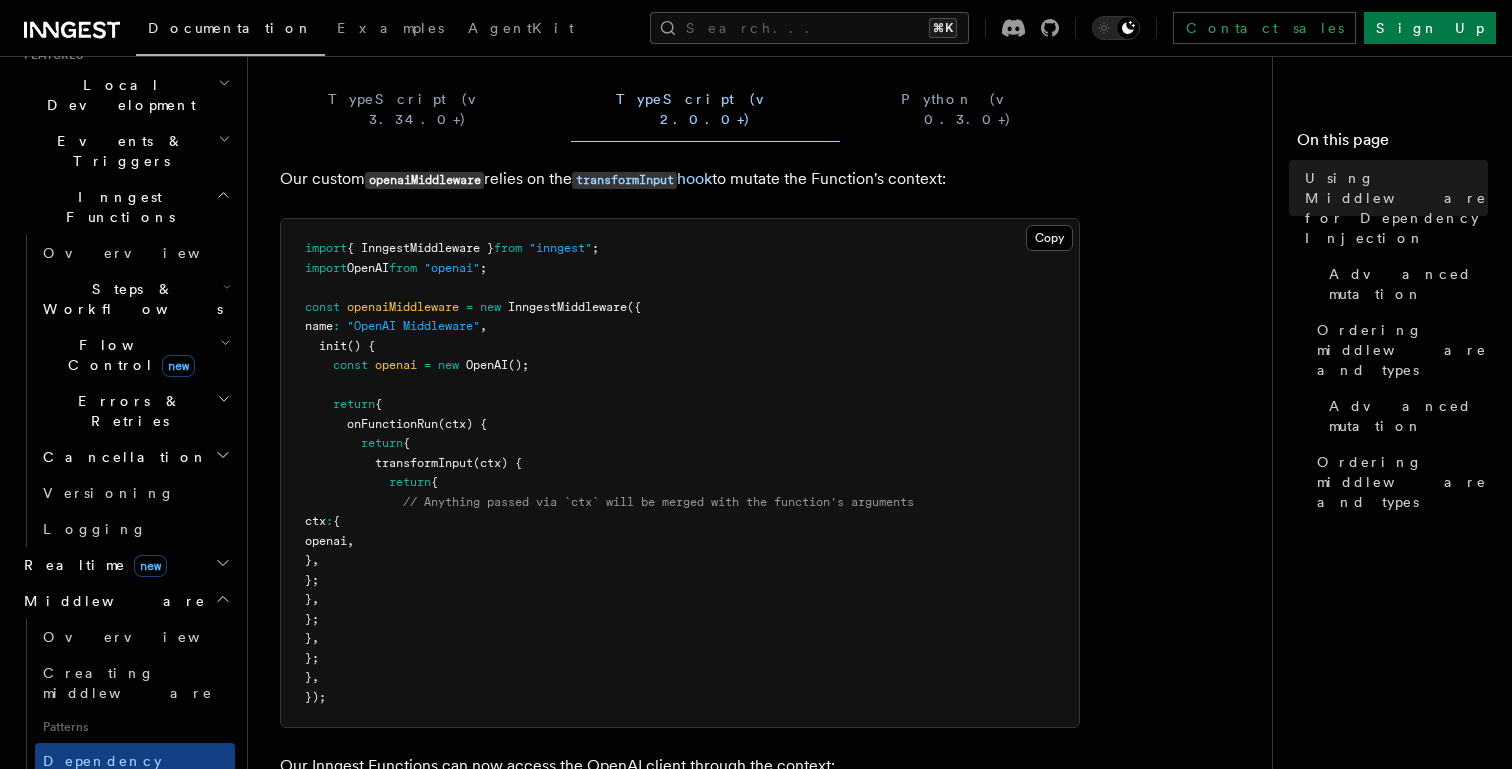 scroll, scrollTop: 266, scrollLeft: 0, axis: vertical 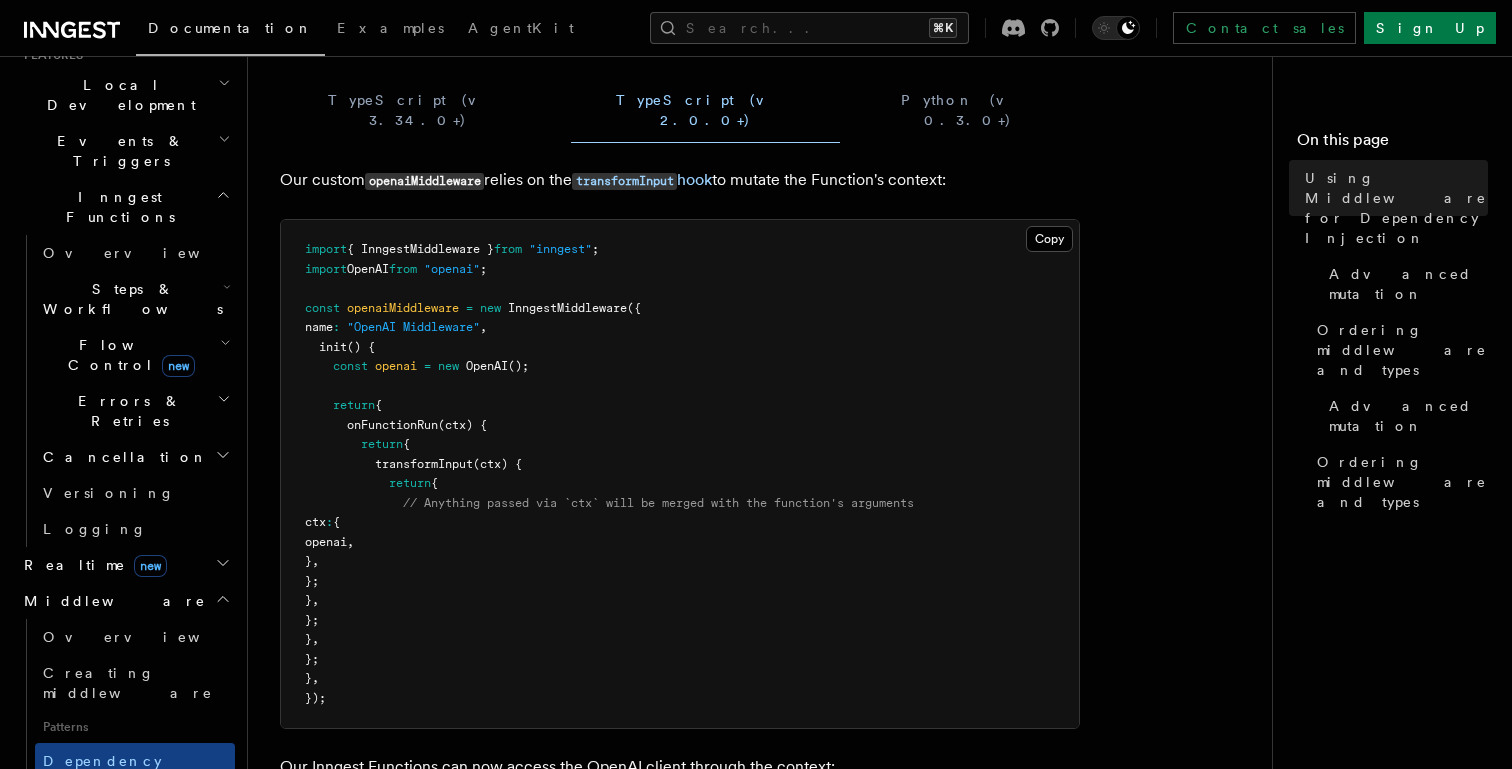 type 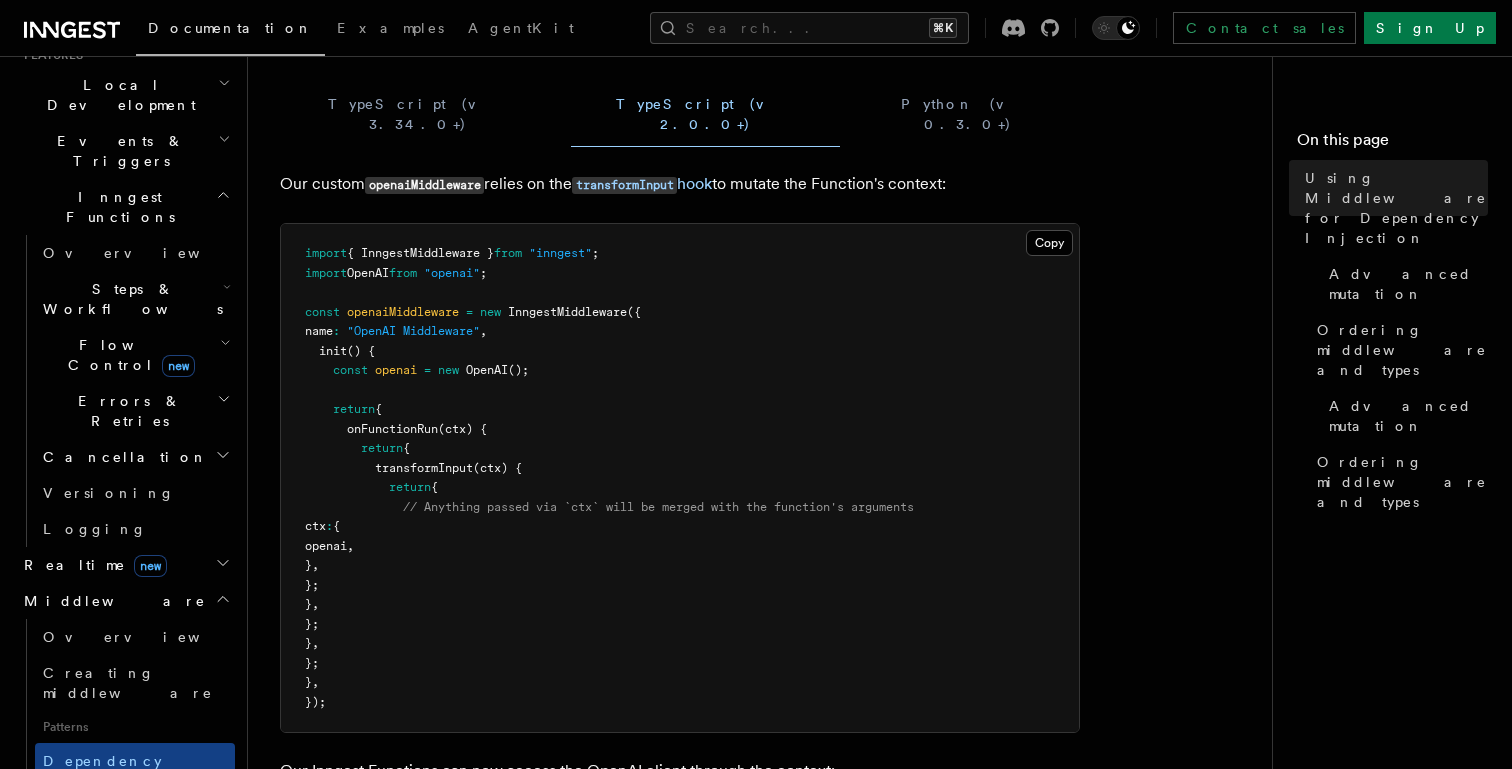 scroll, scrollTop: 249, scrollLeft: 0, axis: vertical 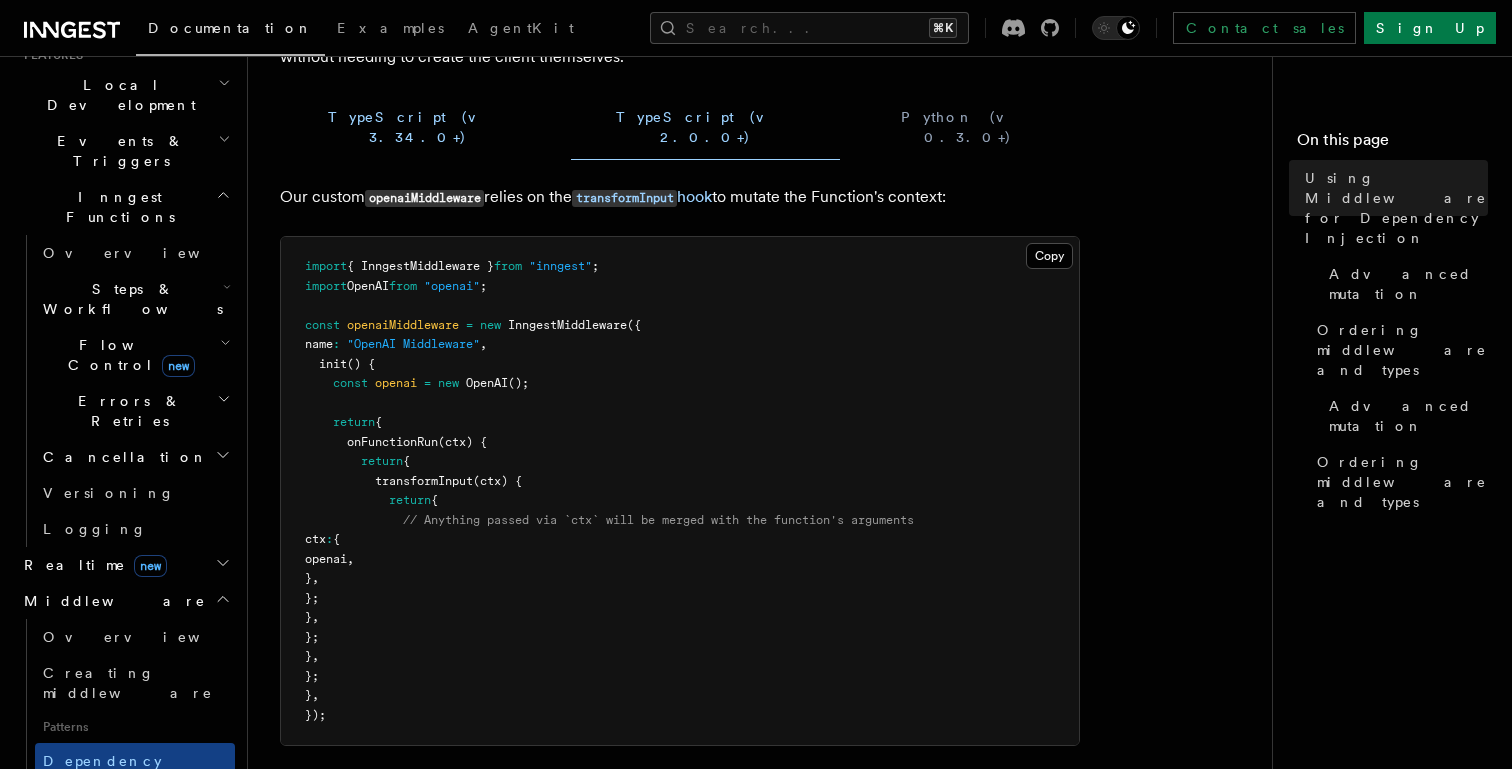 click on "TypeScript (v 3.34.0+)" at bounding box center [417, 127] 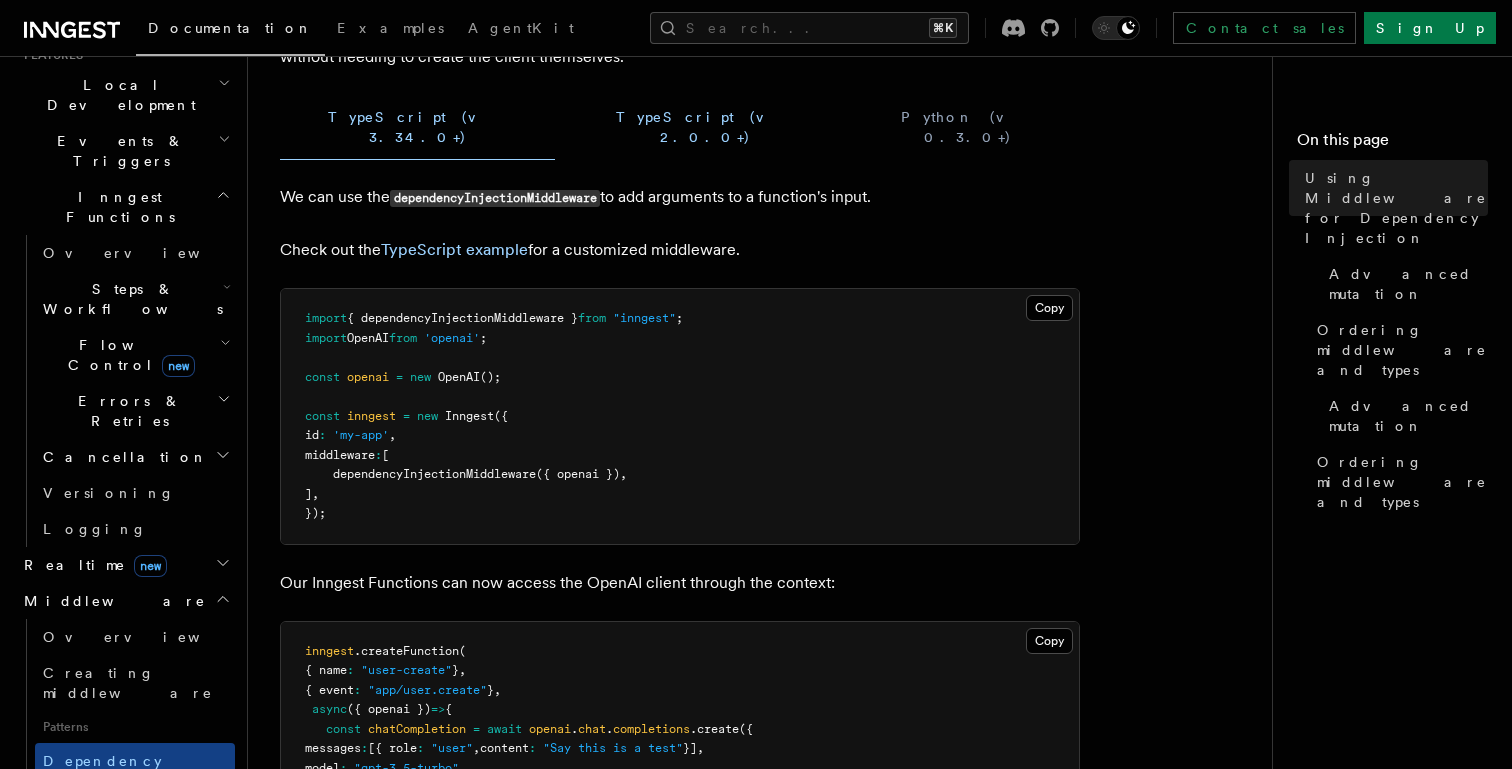 click on "TypeScript (v 2.0.0+)" at bounding box center [705, 127] 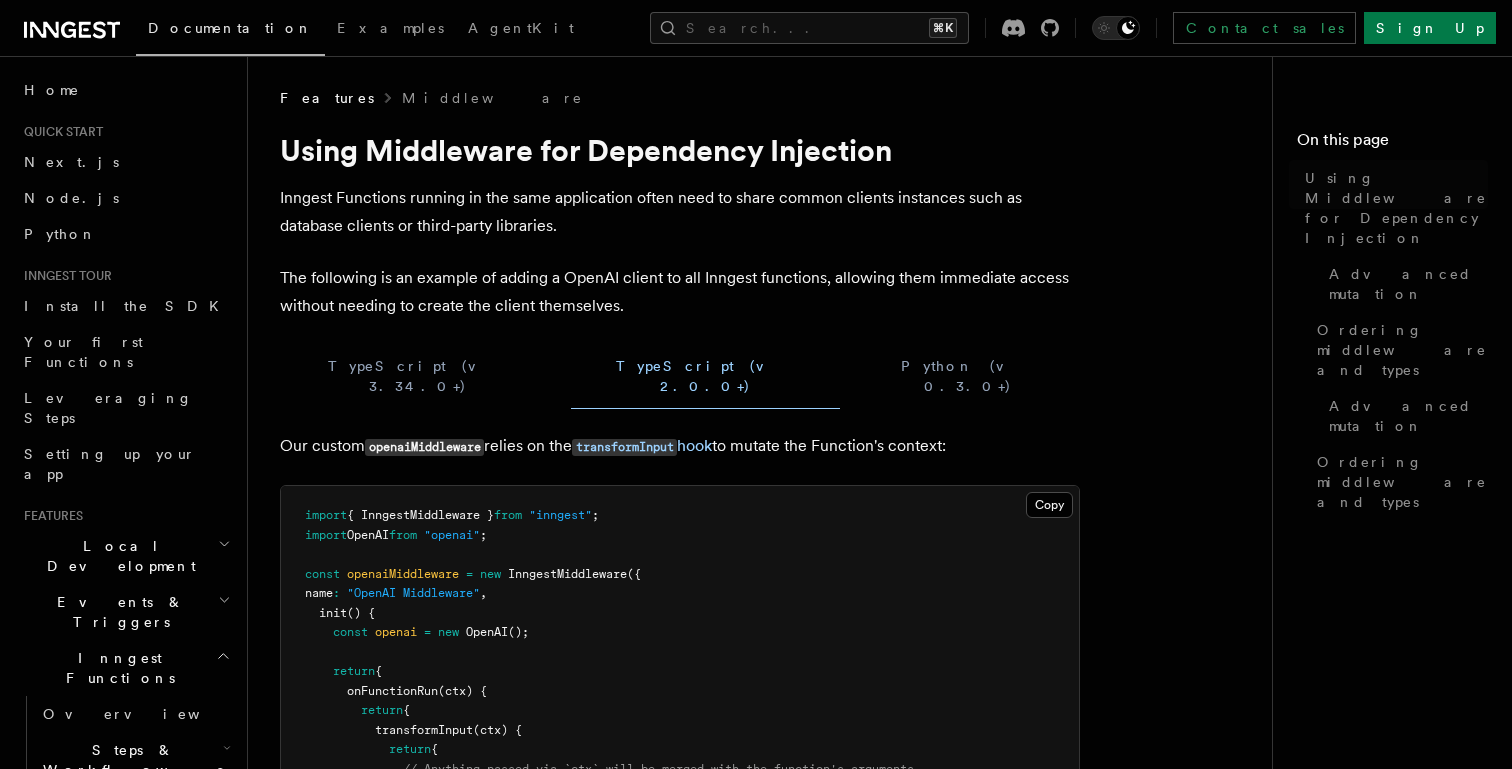 scroll, scrollTop: 0, scrollLeft: 0, axis: both 